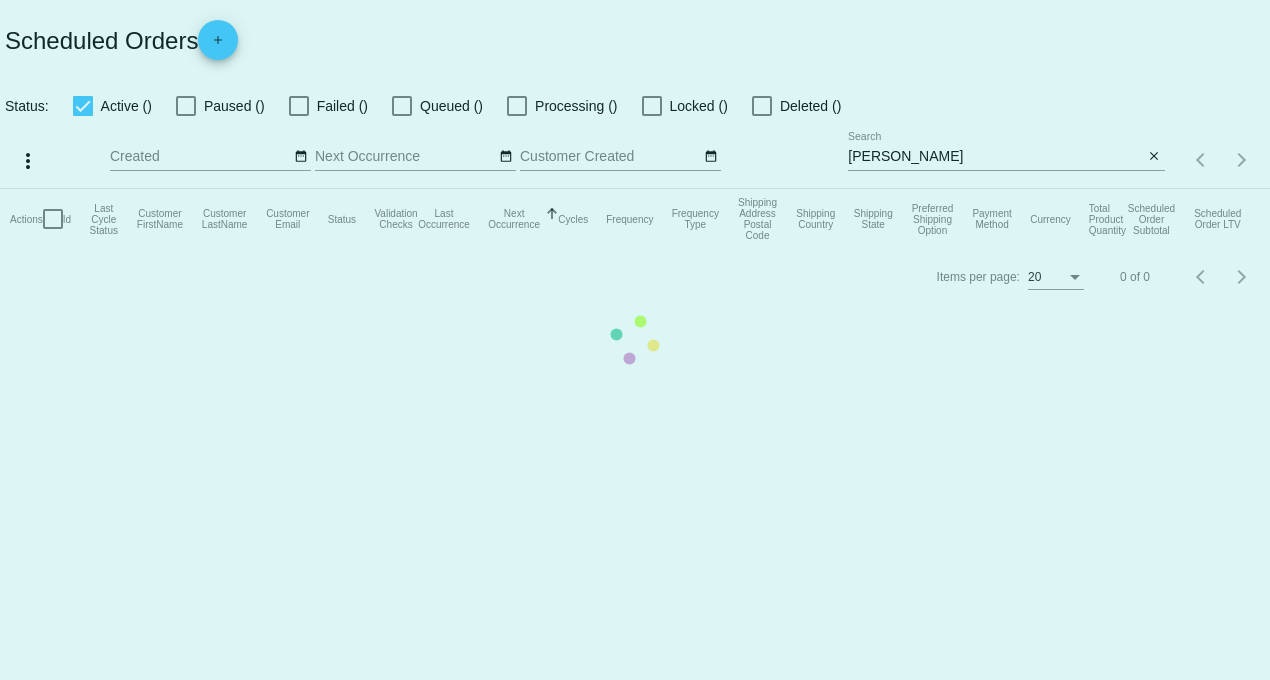 scroll, scrollTop: 0, scrollLeft: 0, axis: both 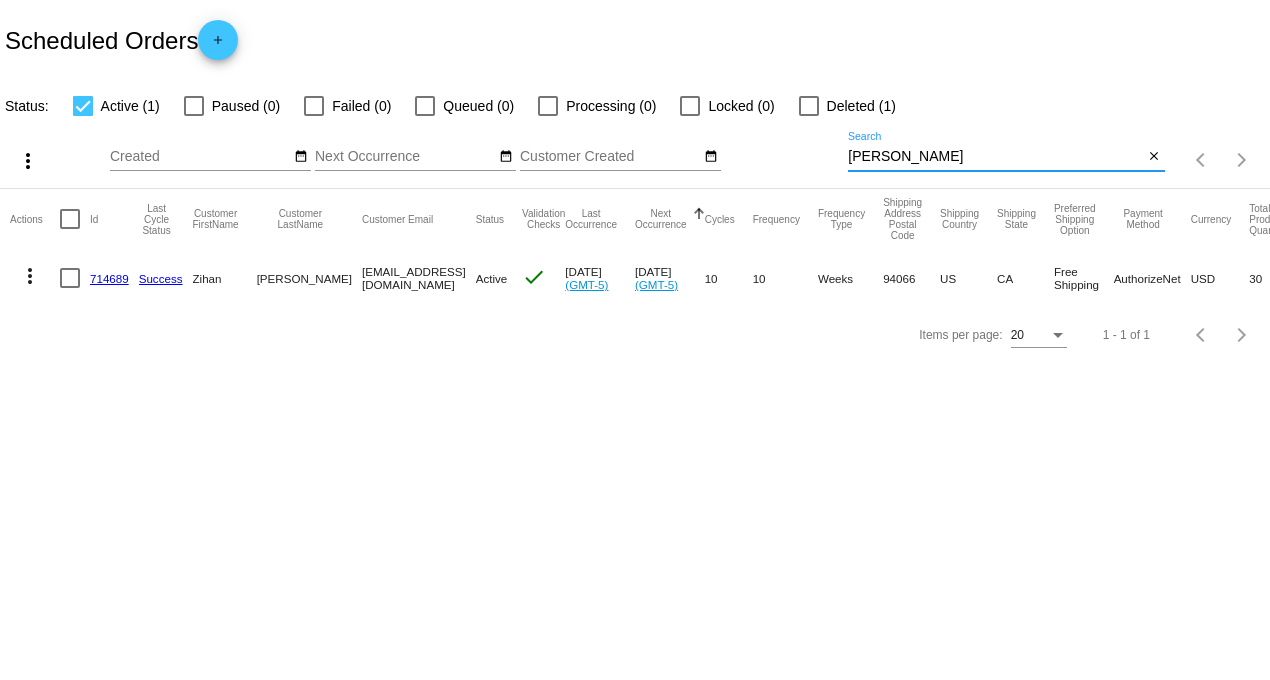 drag, startPoint x: 914, startPoint y: 152, endPoint x: 696, endPoint y: 175, distance: 219.20995 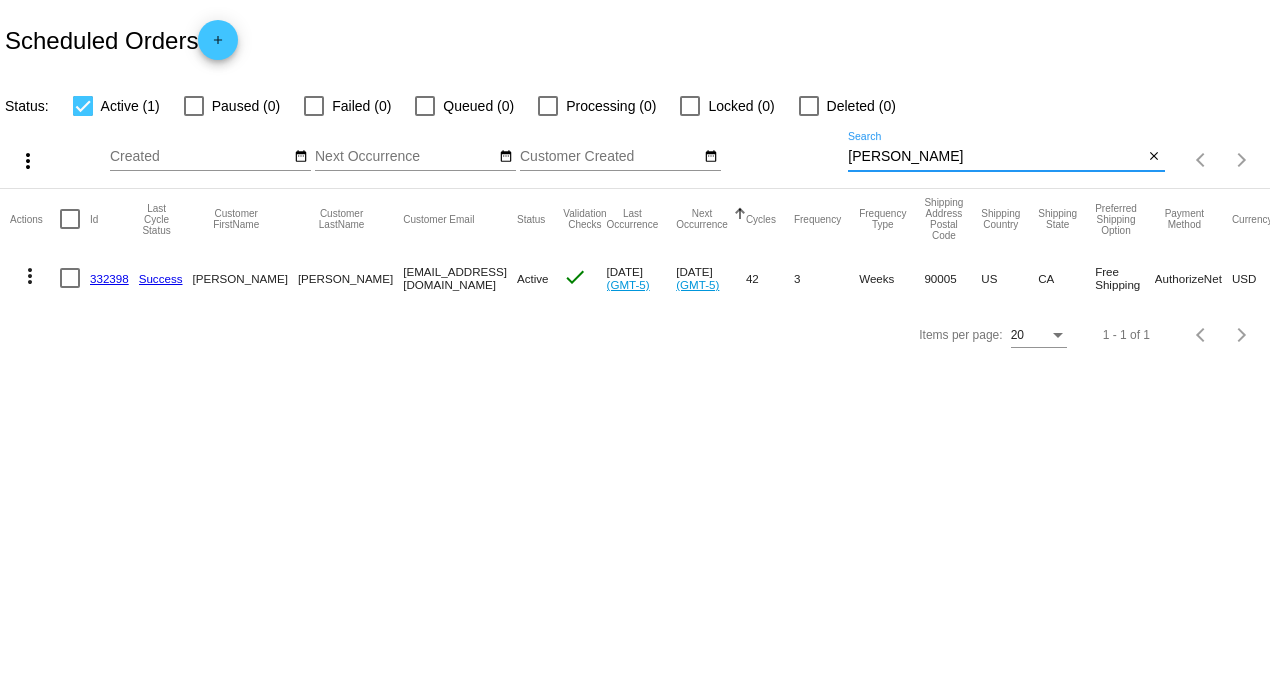 click on "332398" 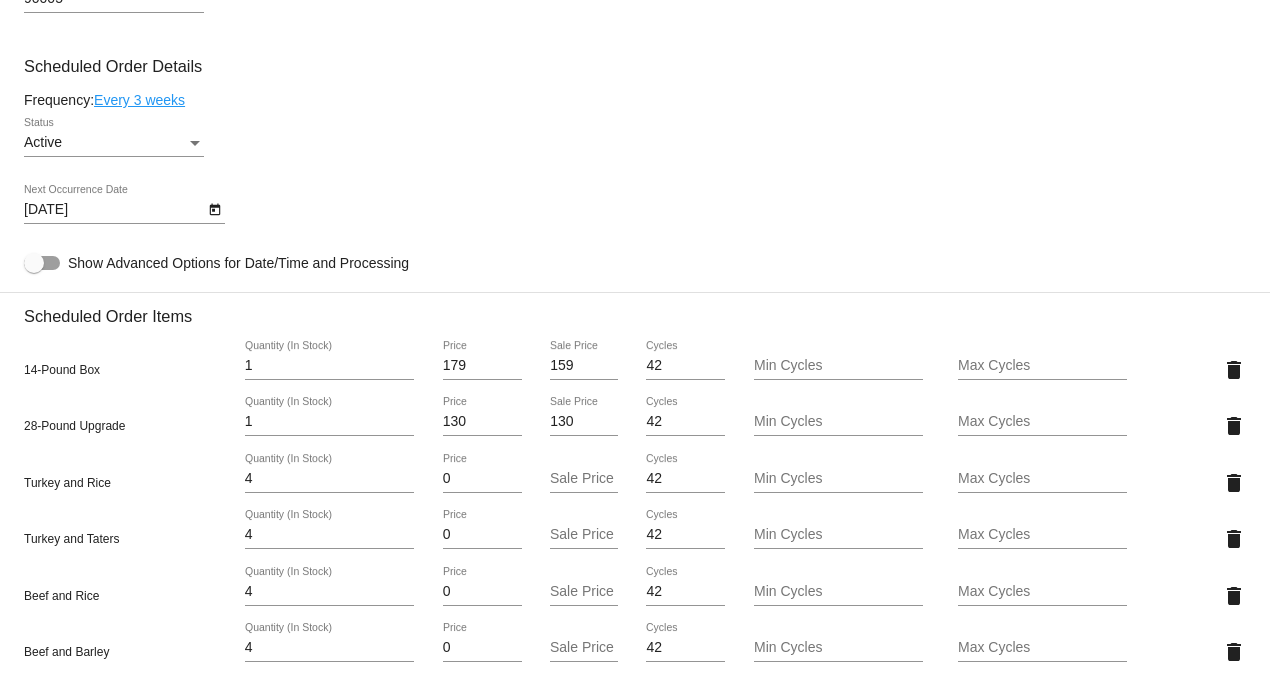 scroll, scrollTop: 1222, scrollLeft: 0, axis: vertical 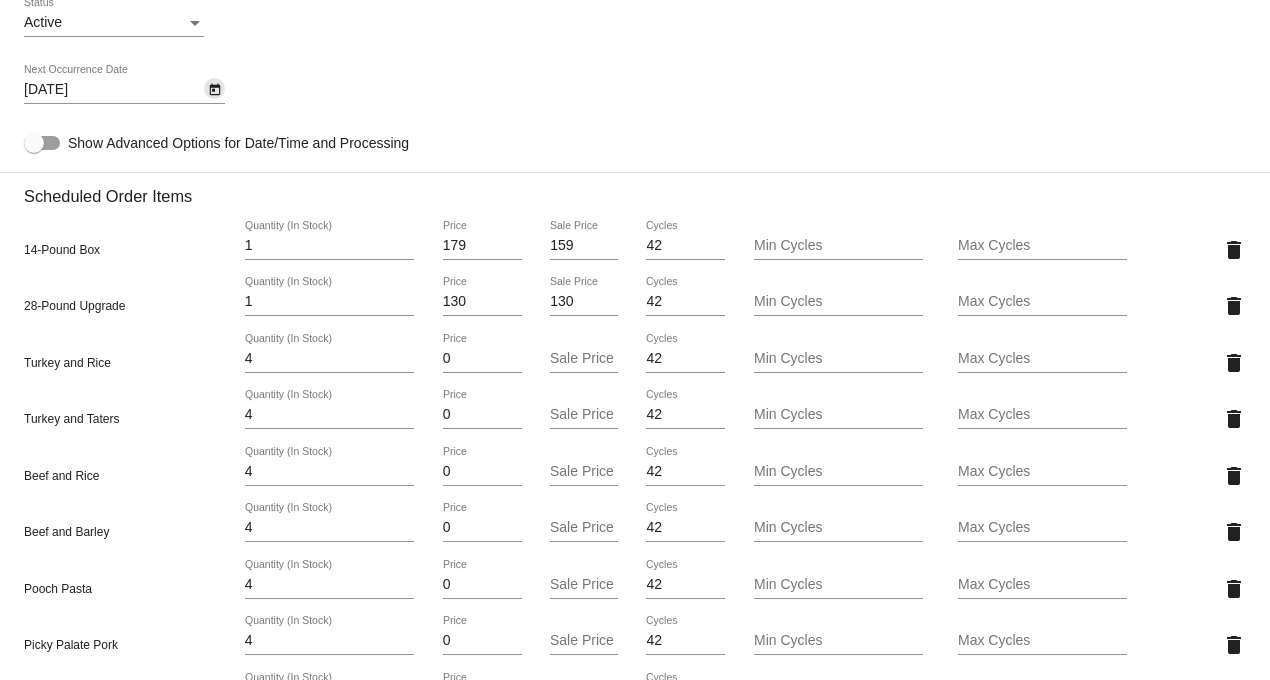 click 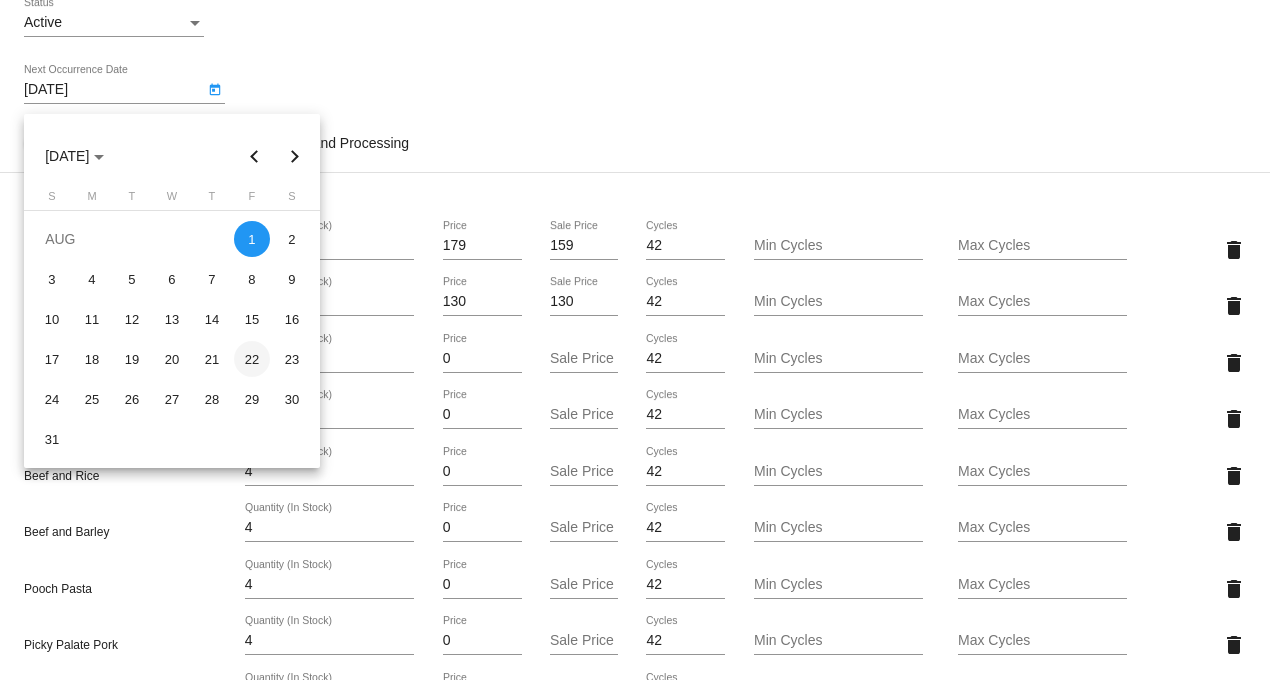 click on "22" at bounding box center [252, 359] 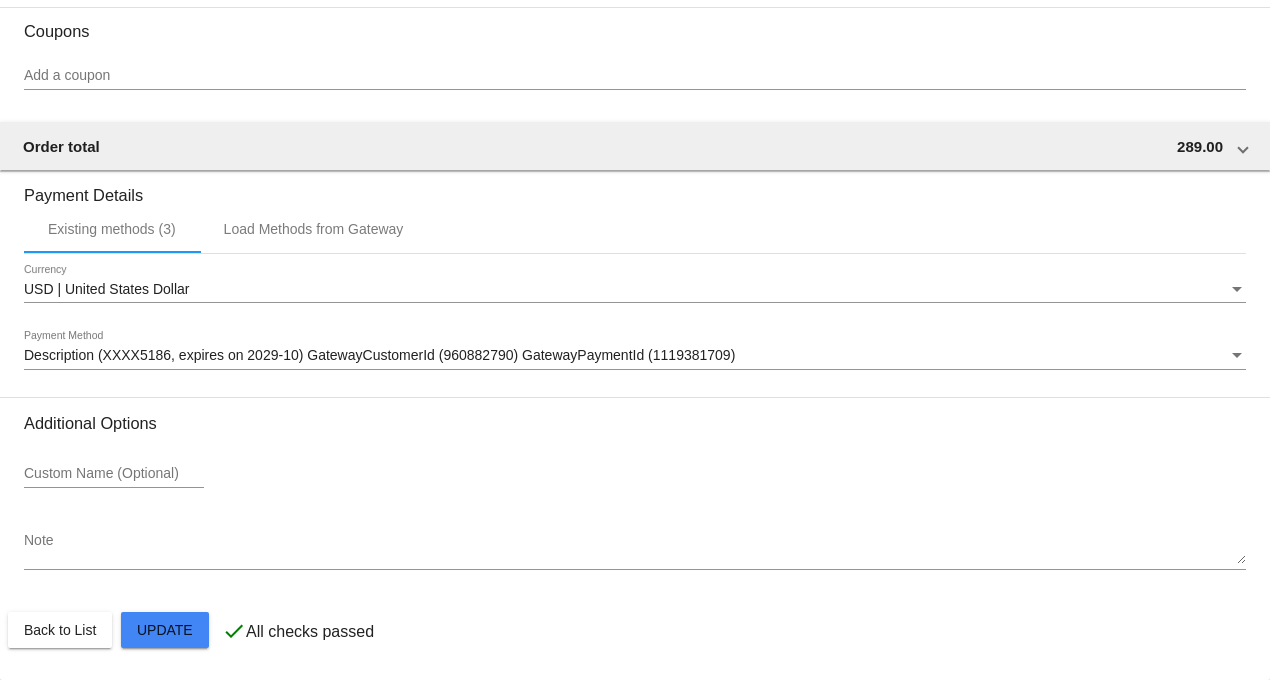 scroll, scrollTop: 2211, scrollLeft: 0, axis: vertical 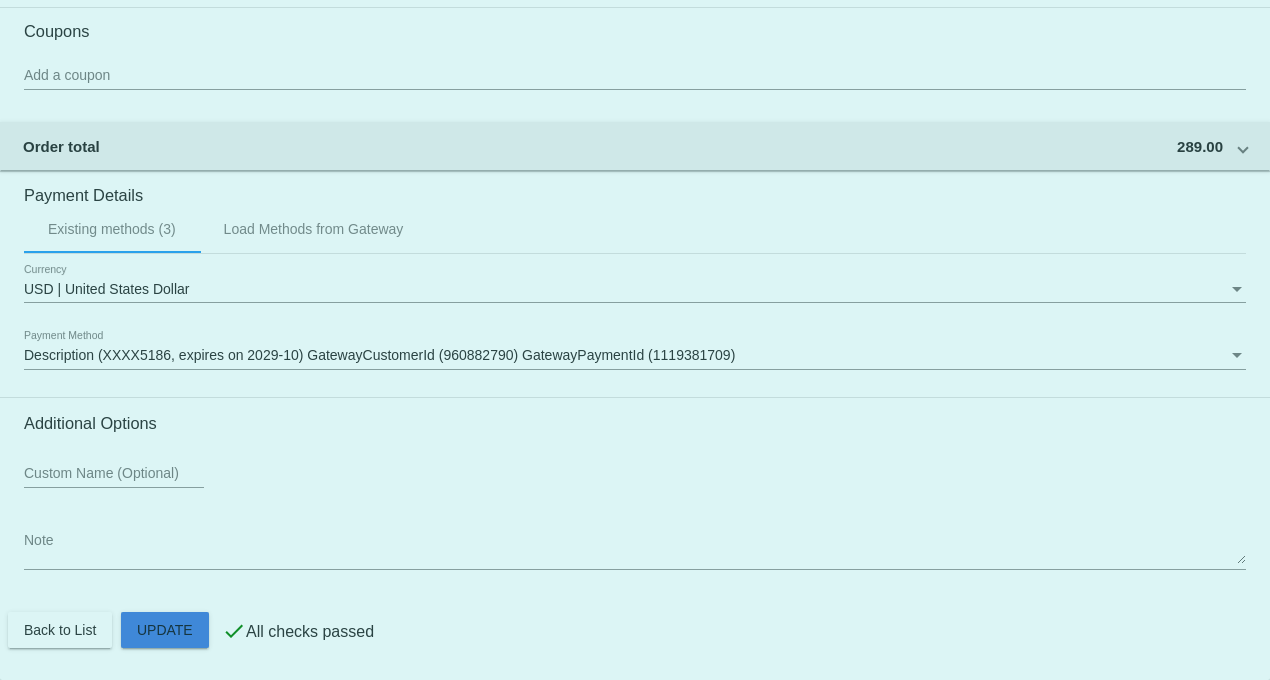click on "Customer
1215455: [PERSON_NAME]
[EMAIL_ADDRESS][DOMAIN_NAME]
Customer Shipping
Enter Shipping Address Select A Saved Address (0)
[PERSON_NAME]
Shipping First Name
[PERSON_NAME]
Shipping Last Name
[GEOGRAPHIC_DATA] | [GEOGRAPHIC_DATA]
Shipping Country
[STREET_ADDRESS][PERSON_NAME]
[STREET_ADDRESS]
[STREET_ADDRESS]
[GEOGRAPHIC_DATA]
[GEOGRAPHIC_DATA] | [US_STATE]
Shipping State
90005
Shipping Postcode
Scheduled Order Details
Frequency:
Every 3 weeks
Active
Status" 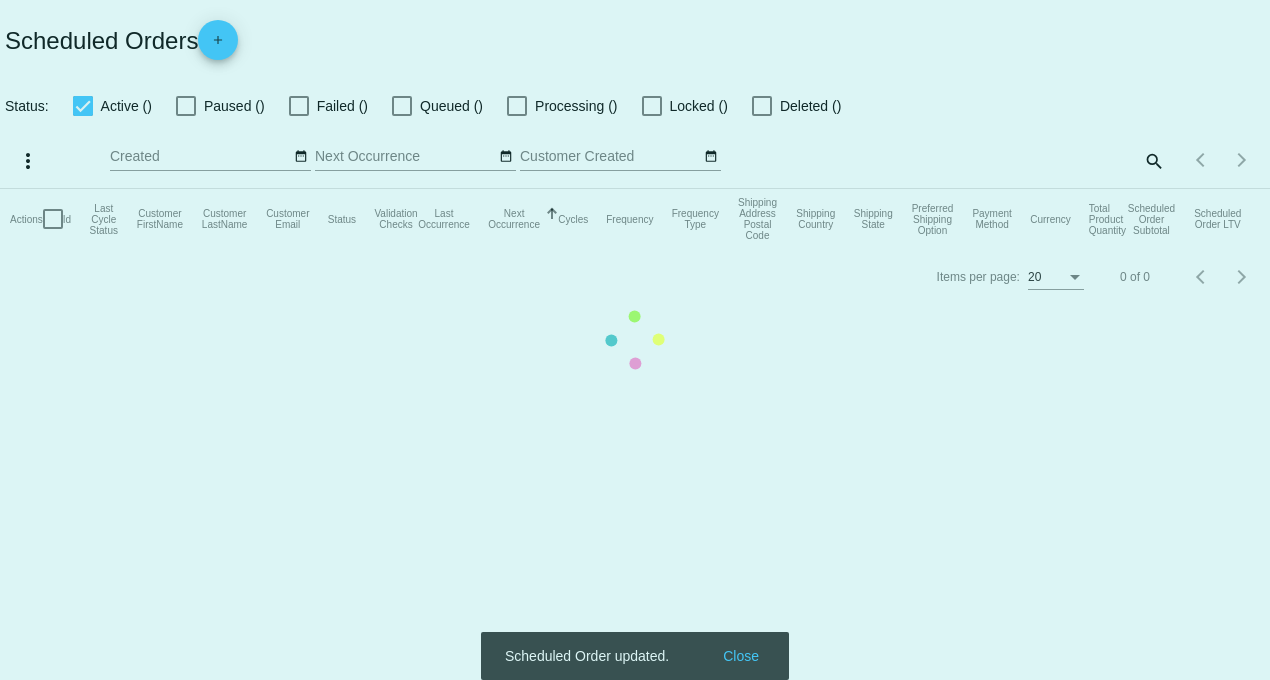 scroll, scrollTop: 0, scrollLeft: 0, axis: both 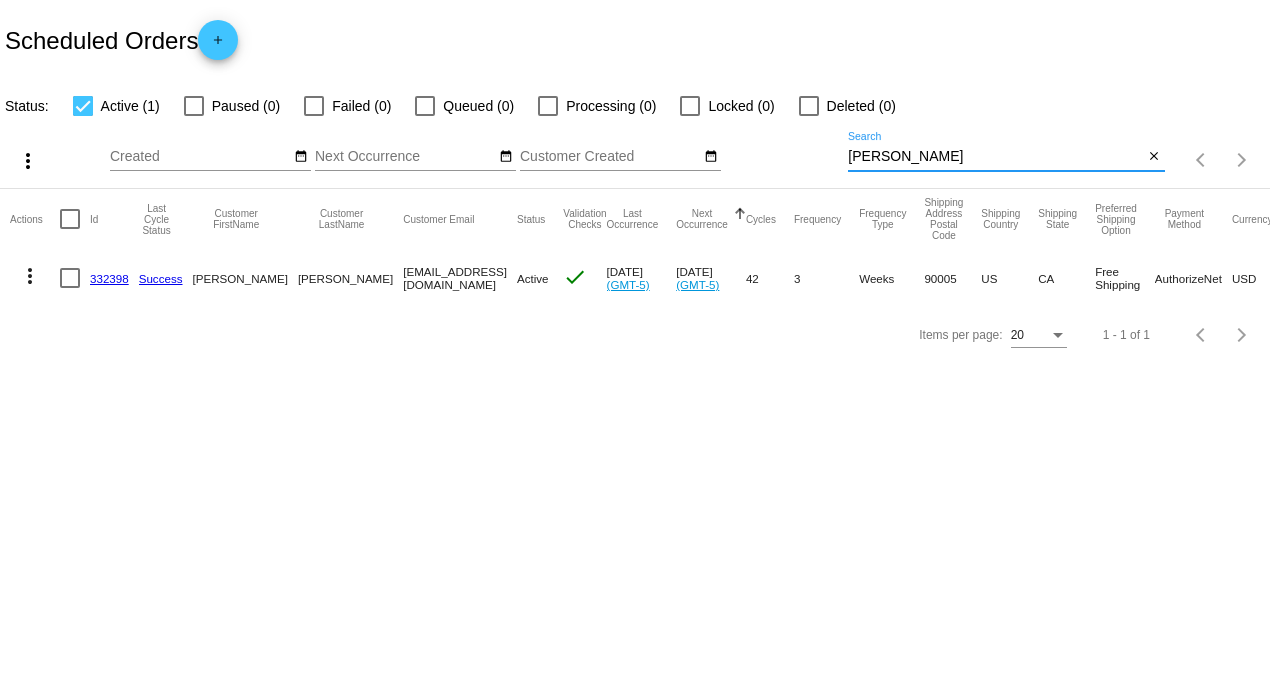 drag, startPoint x: 901, startPoint y: 151, endPoint x: 693, endPoint y: 148, distance: 208.02164 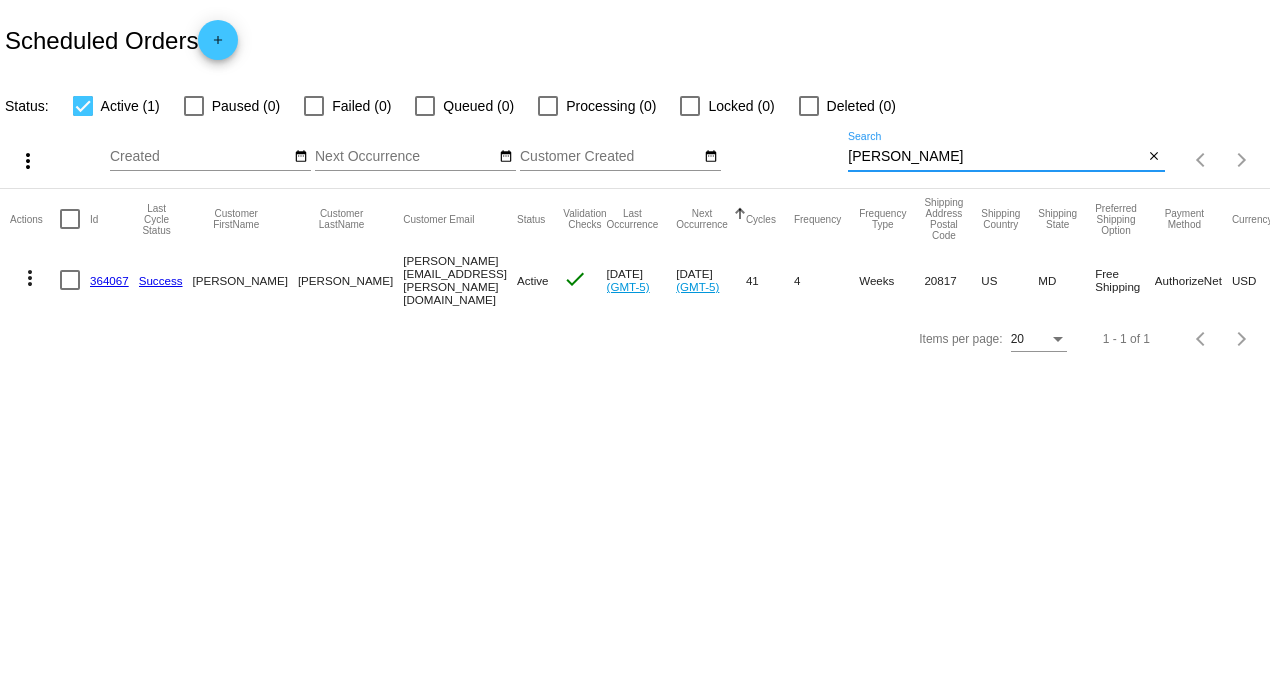drag, startPoint x: 920, startPoint y: 155, endPoint x: 675, endPoint y: 158, distance: 245.01837 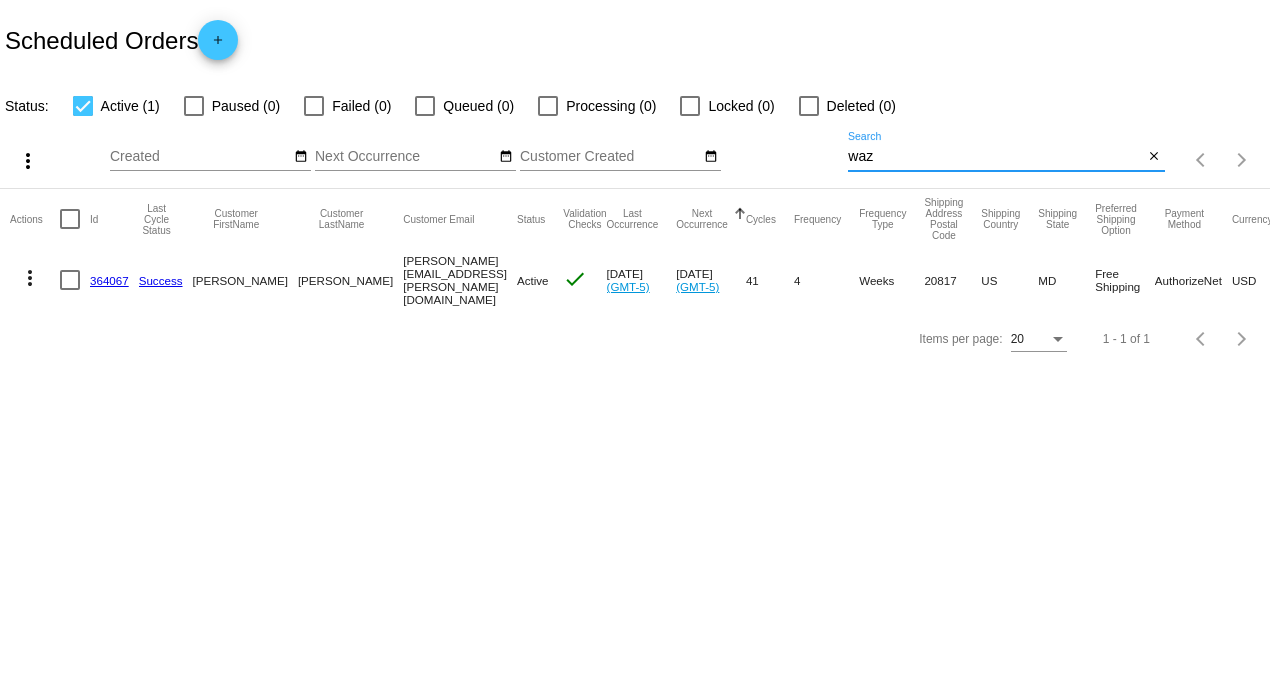 type on "waz" 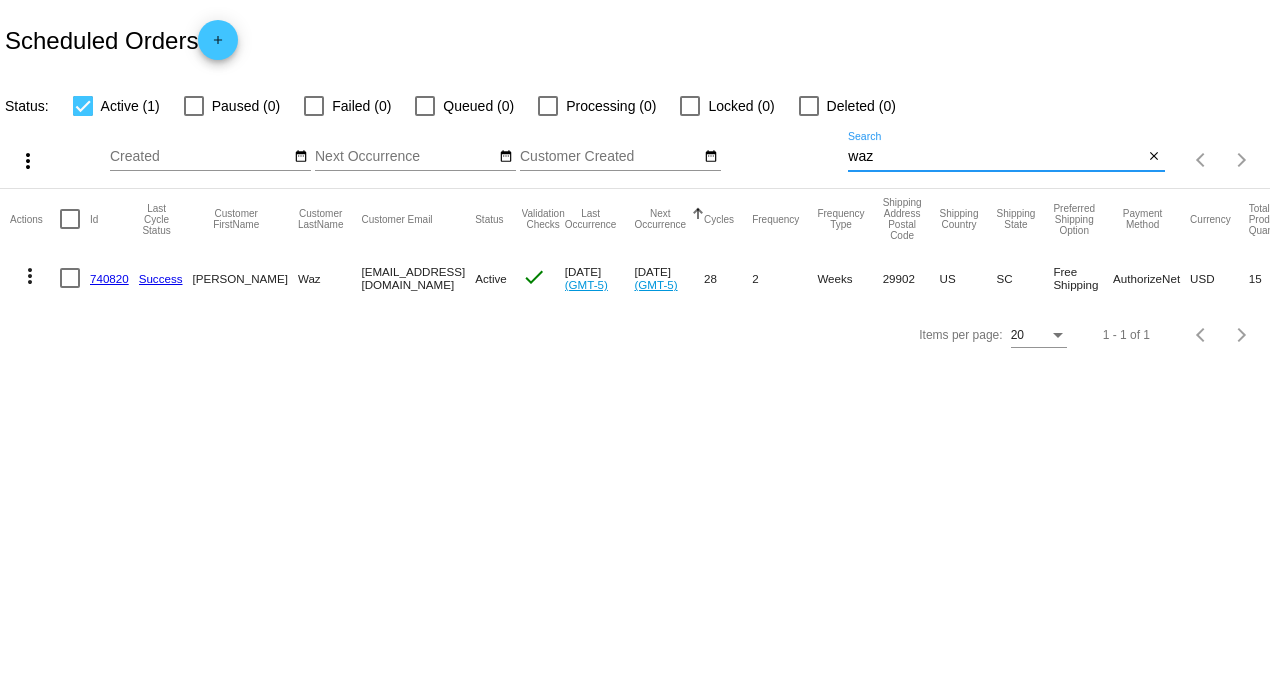 drag, startPoint x: 834, startPoint y: 161, endPoint x: 757, endPoint y: 162, distance: 77.00649 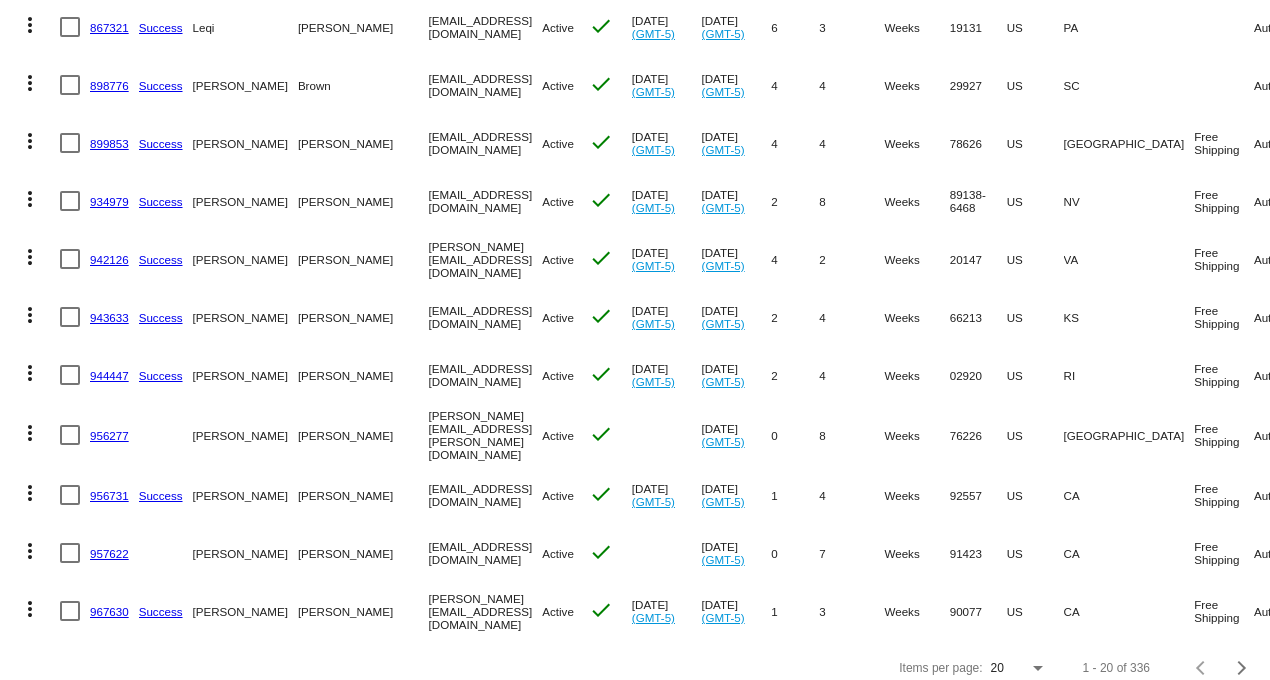 scroll, scrollTop: 802, scrollLeft: 0, axis: vertical 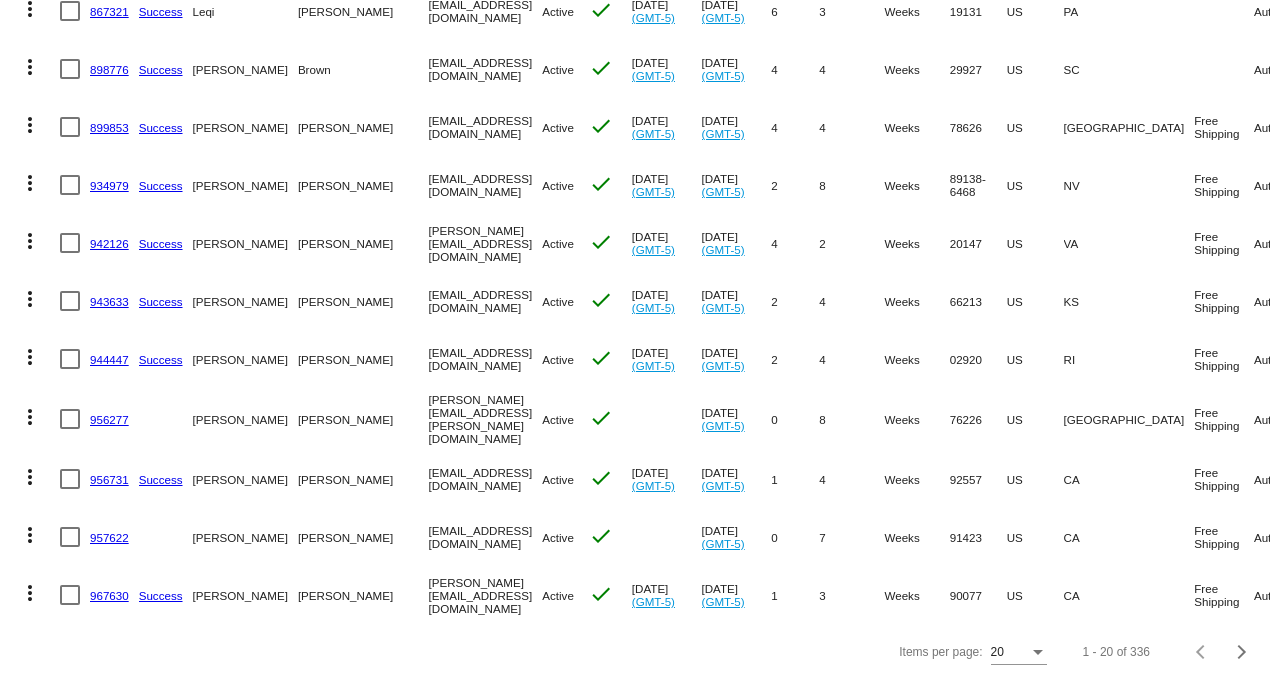 click at bounding box center (1038, 652) 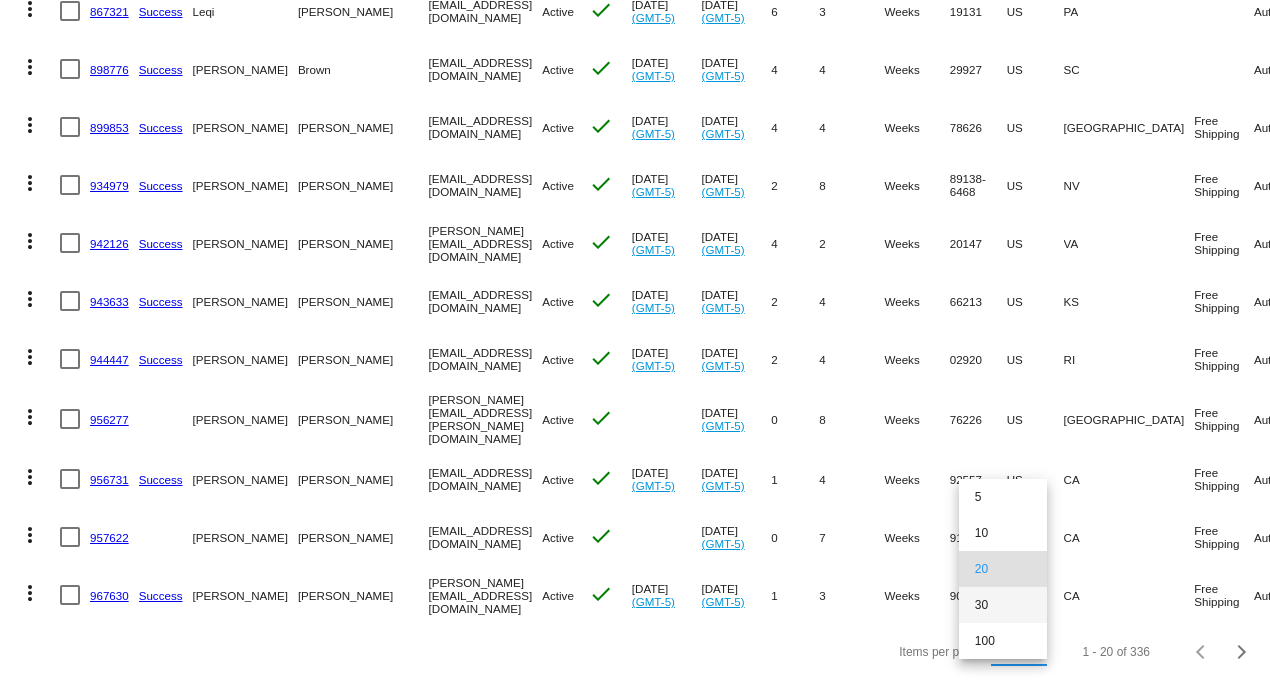 click on "30" at bounding box center (1003, 605) 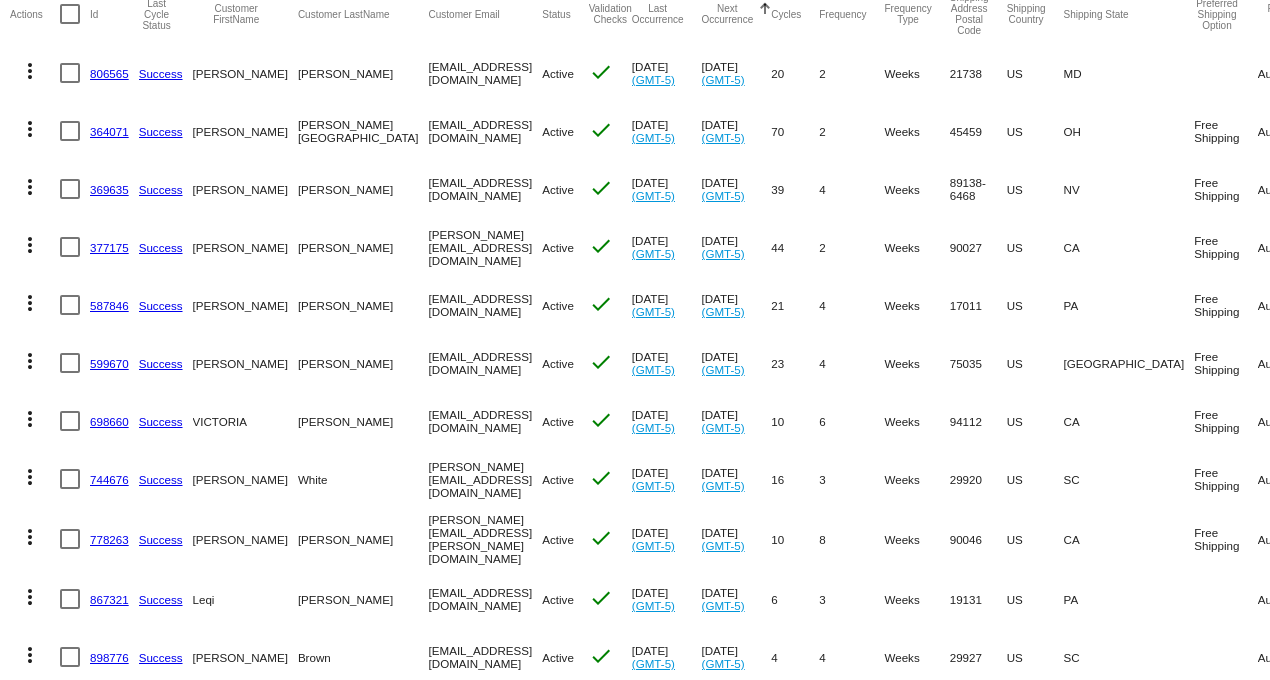 scroll, scrollTop: 0, scrollLeft: 0, axis: both 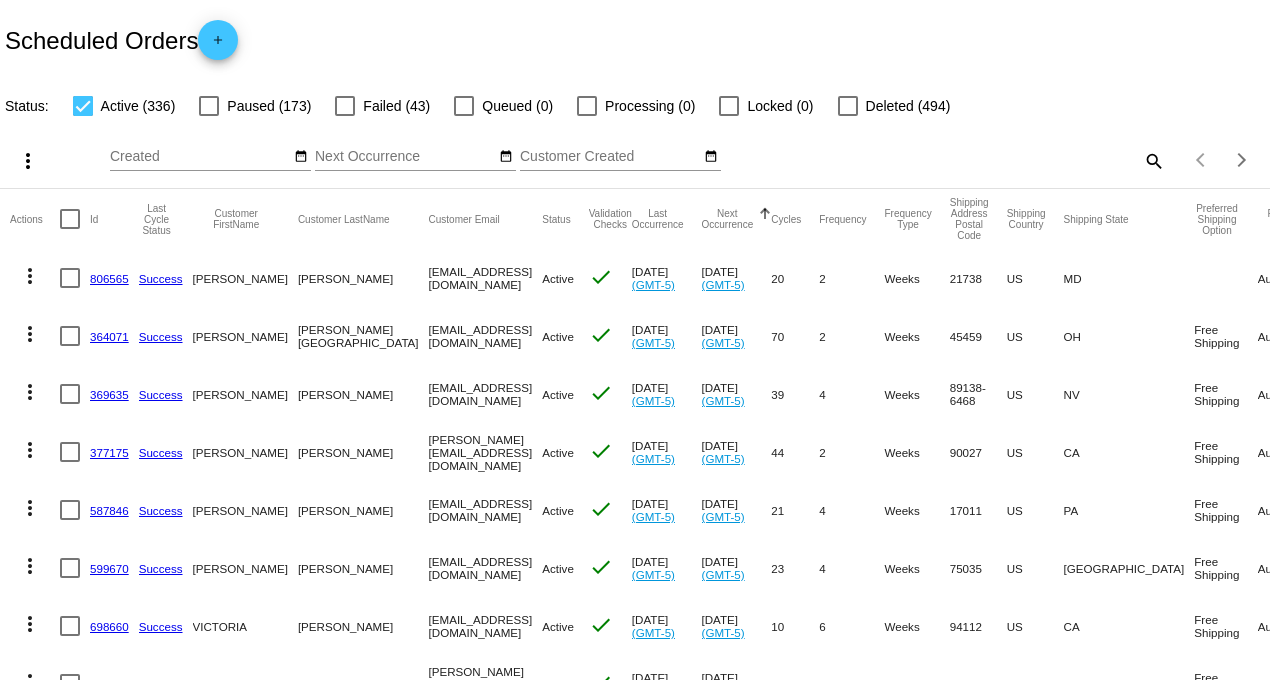 click on "search" 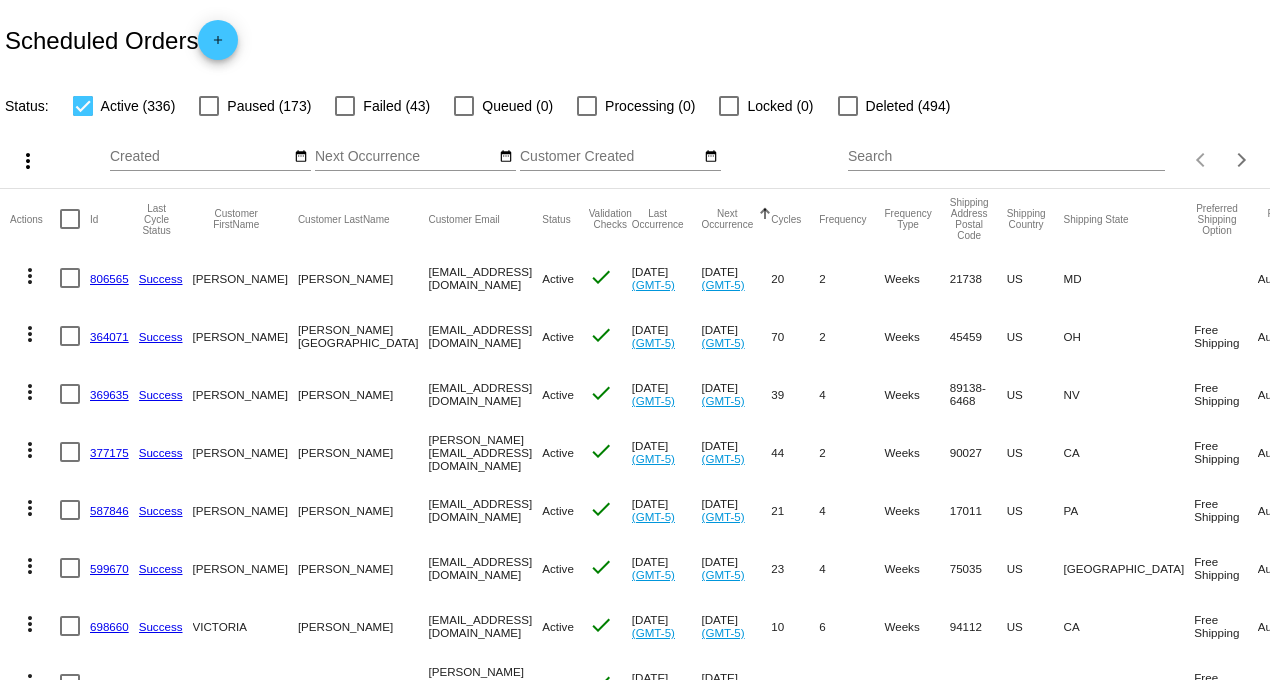 click on "Search" at bounding box center [1006, 157] 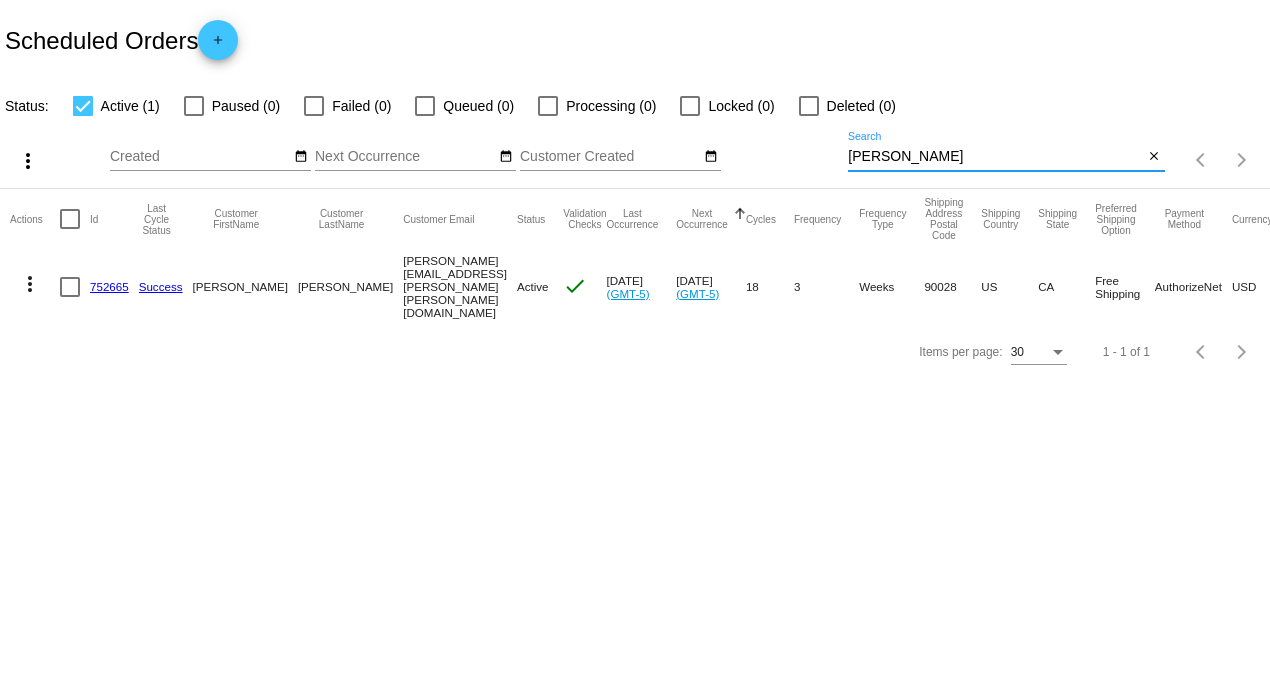 drag, startPoint x: 914, startPoint y: 161, endPoint x: 685, endPoint y: 167, distance: 229.07858 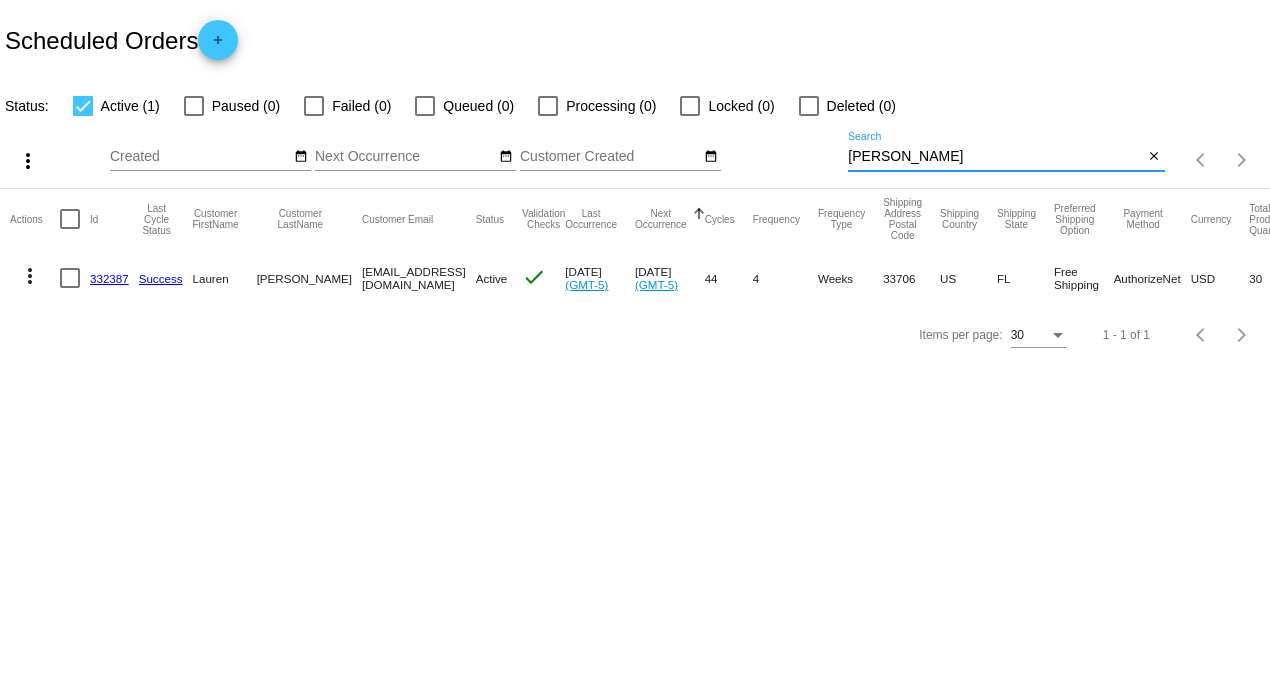 click on "332387" 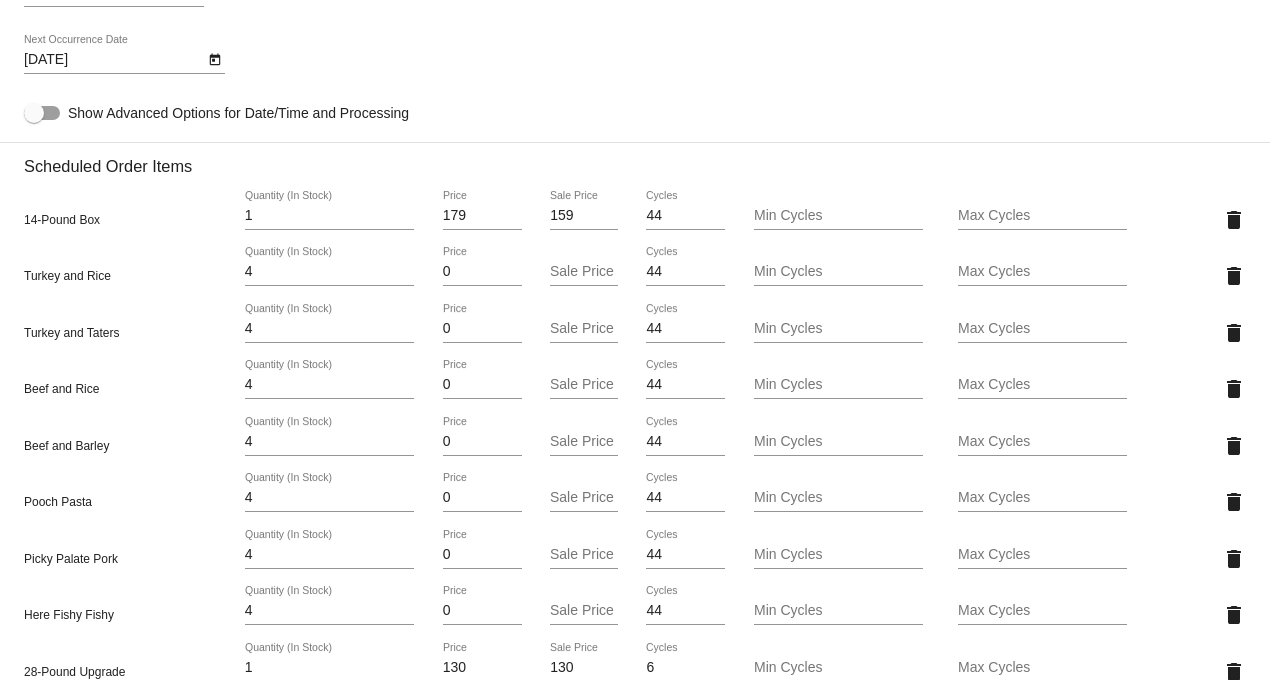 scroll, scrollTop: 1333, scrollLeft: 0, axis: vertical 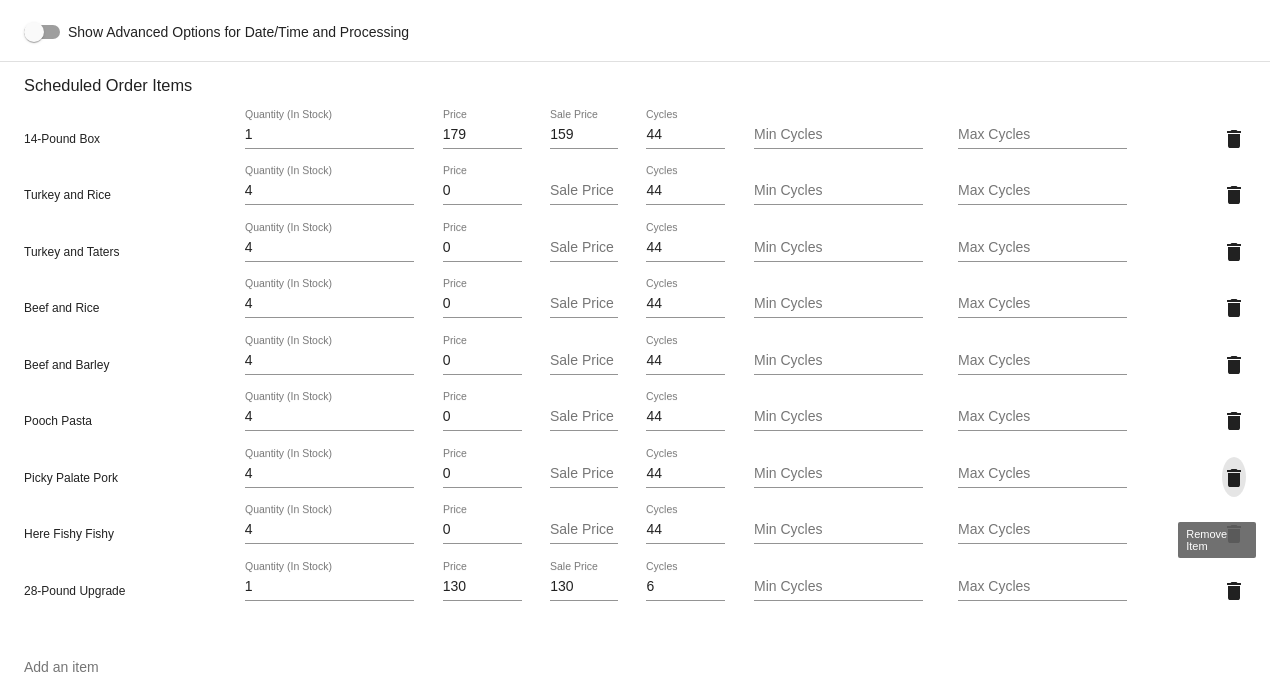 click on "delete" 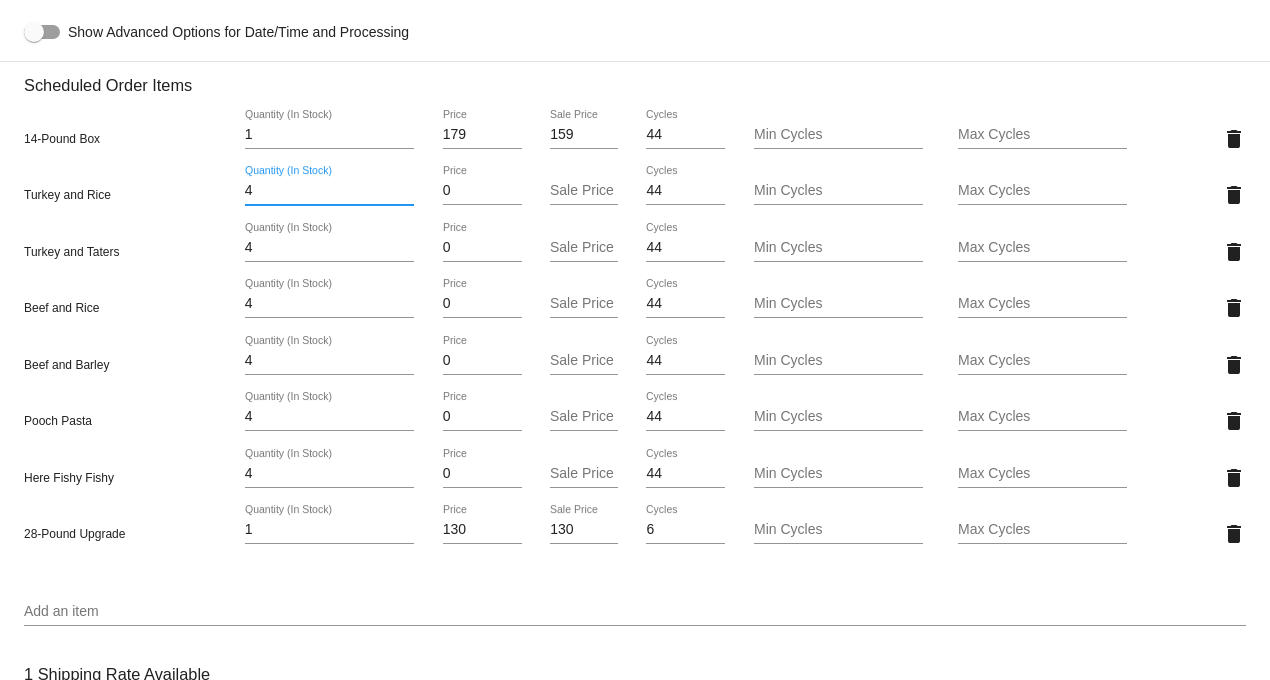 drag, startPoint x: 254, startPoint y: 207, endPoint x: 208, endPoint y: 214, distance: 46.52956 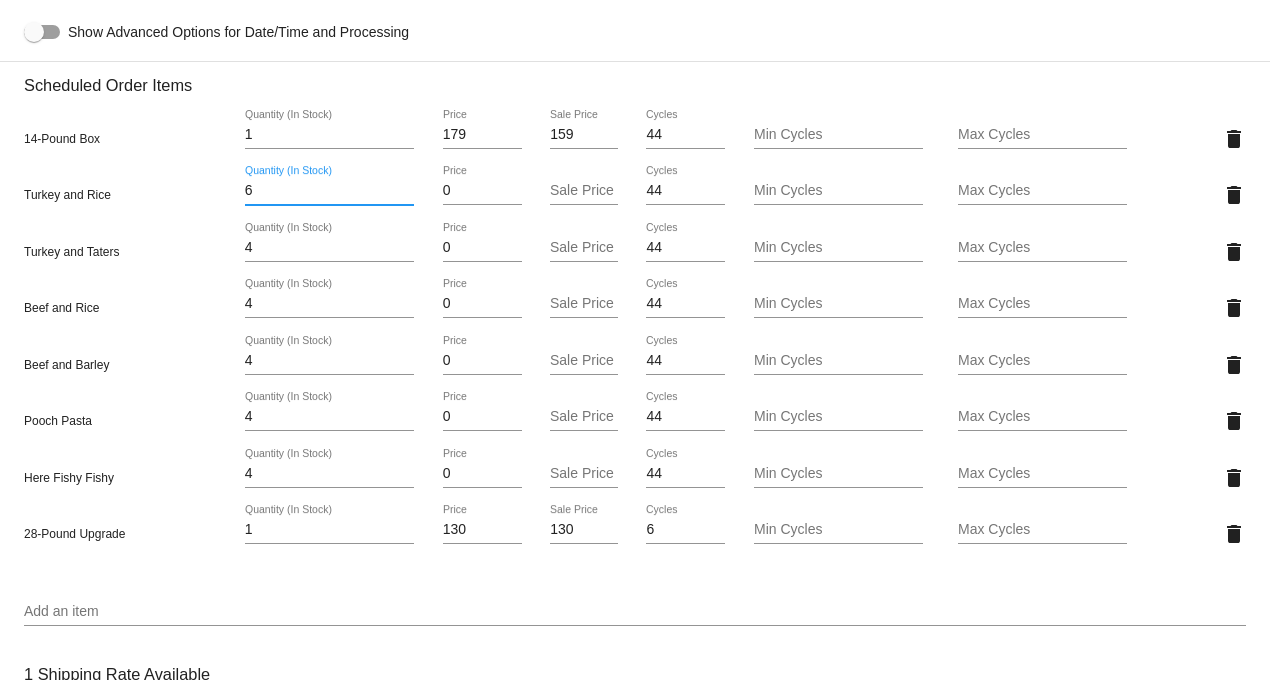 type on "6" 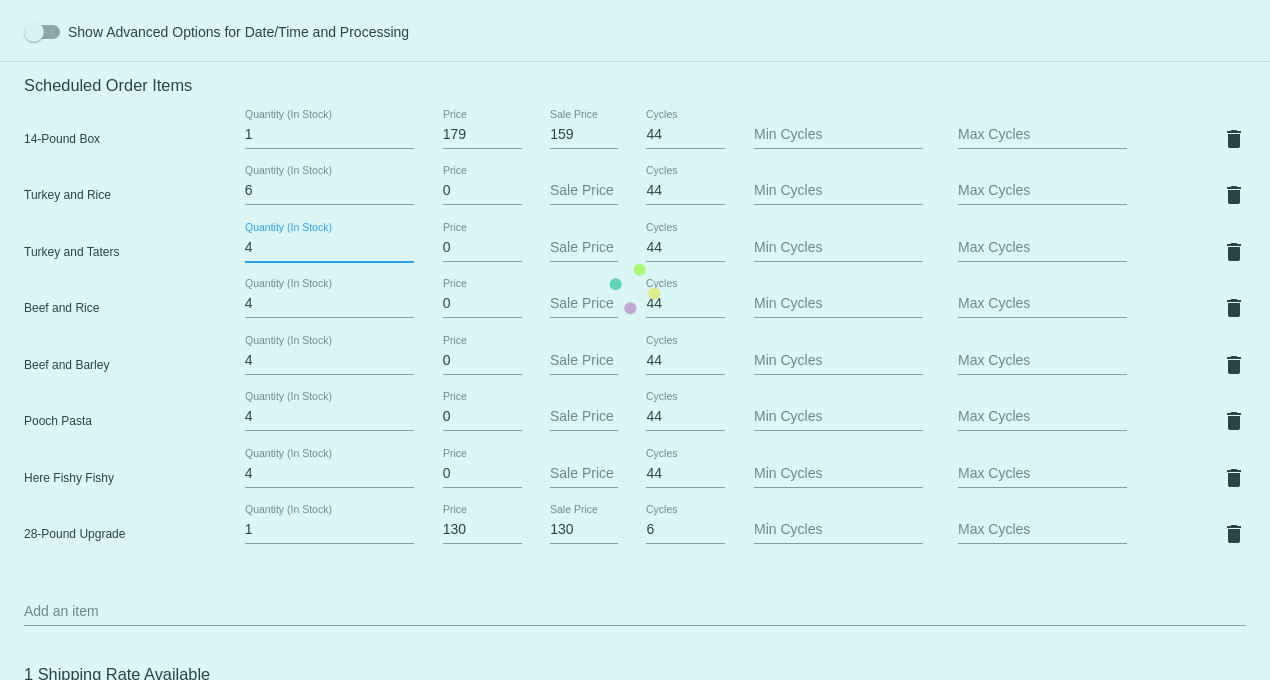drag, startPoint x: 253, startPoint y: 257, endPoint x: 223, endPoint y: 265, distance: 31.04835 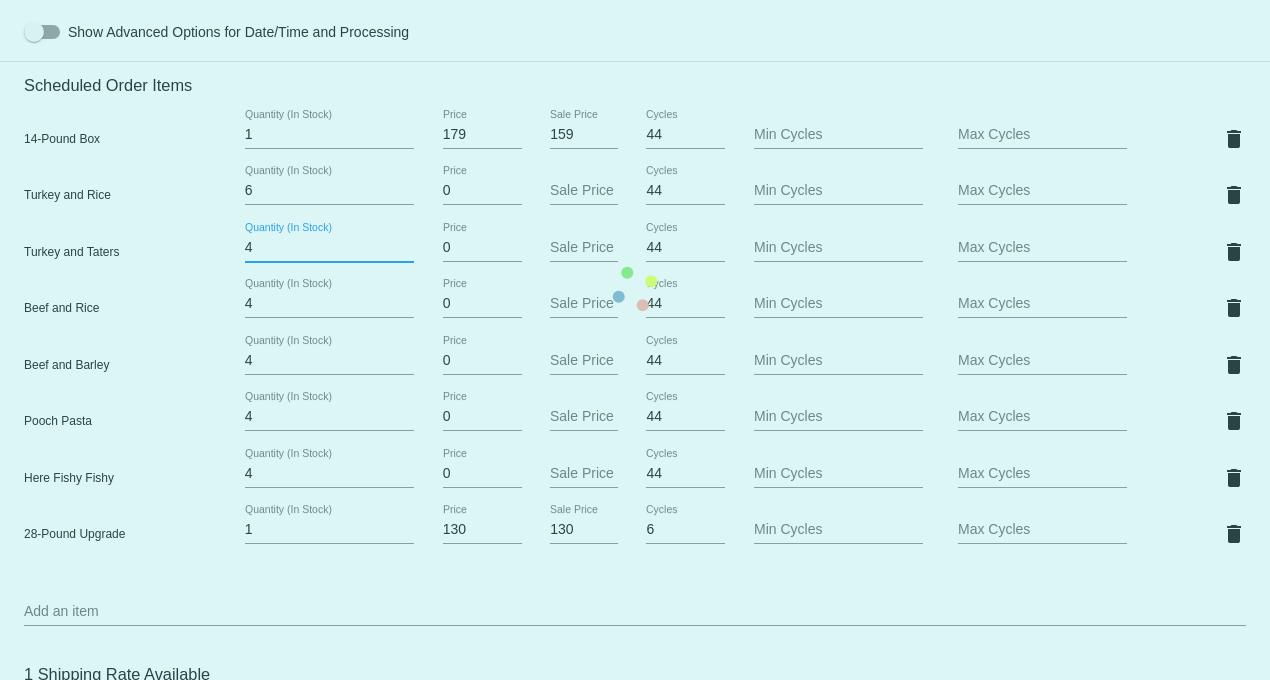 click on "Customer
1218459: [PERSON_NAME]
[EMAIL_ADDRESS][DOMAIN_NAME]
Customer Shipping
Enter Shipping Address Select A Saved Address (0)
Lauren
Shipping First Name
[PERSON_NAME]
Shipping Last Name
[GEOGRAPHIC_DATA] | [GEOGRAPHIC_DATA]
Shipping Country
[STREET_ADDRESS]
[STREET_ADDRESS]
[GEOGRAPHIC_DATA]
[GEOGRAPHIC_DATA] | [US_STATE]
Shipping State
33706
Shipping Postcode
Scheduled Order Details
Frequency:
Every 4 weeks
Active
Status
1" 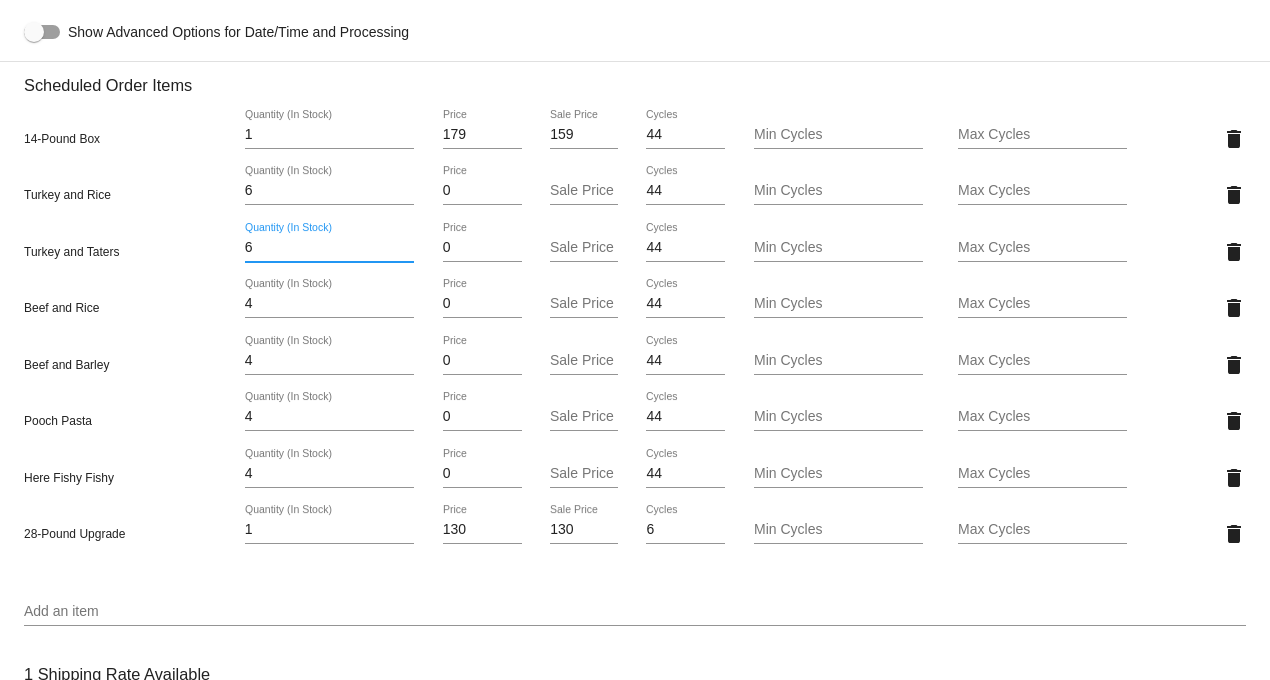 type on "6" 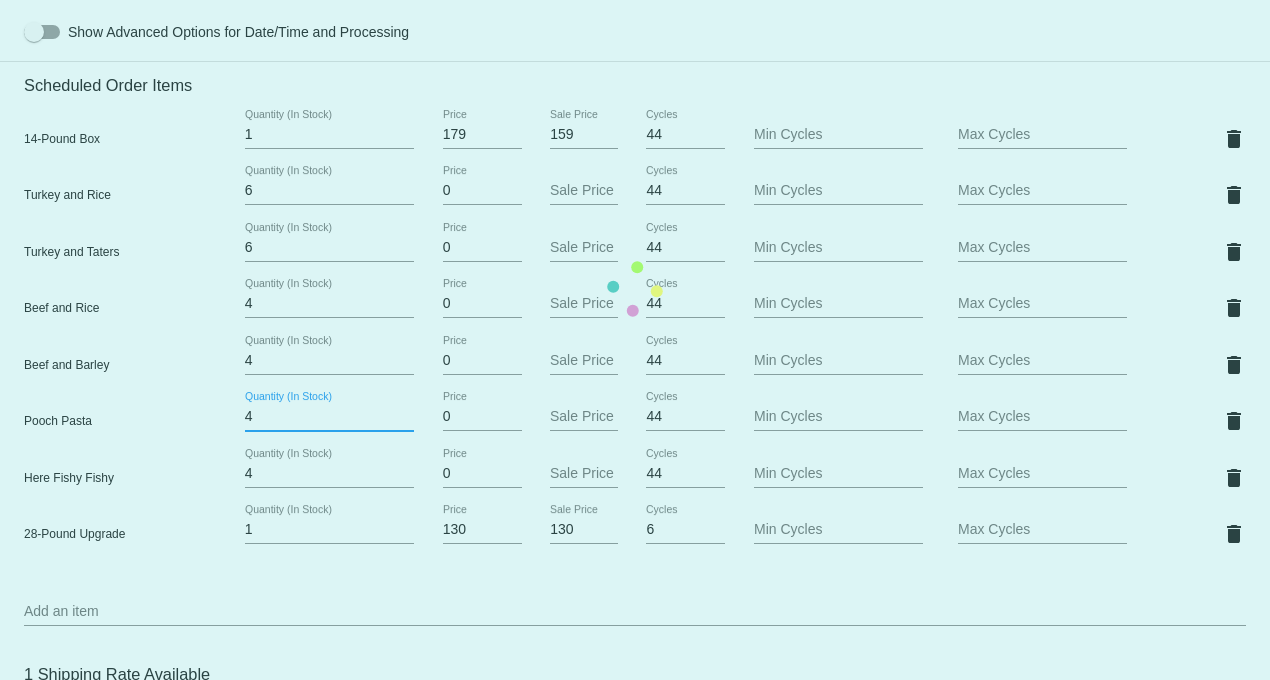 drag, startPoint x: 252, startPoint y: 431, endPoint x: 230, endPoint y: 431, distance: 22 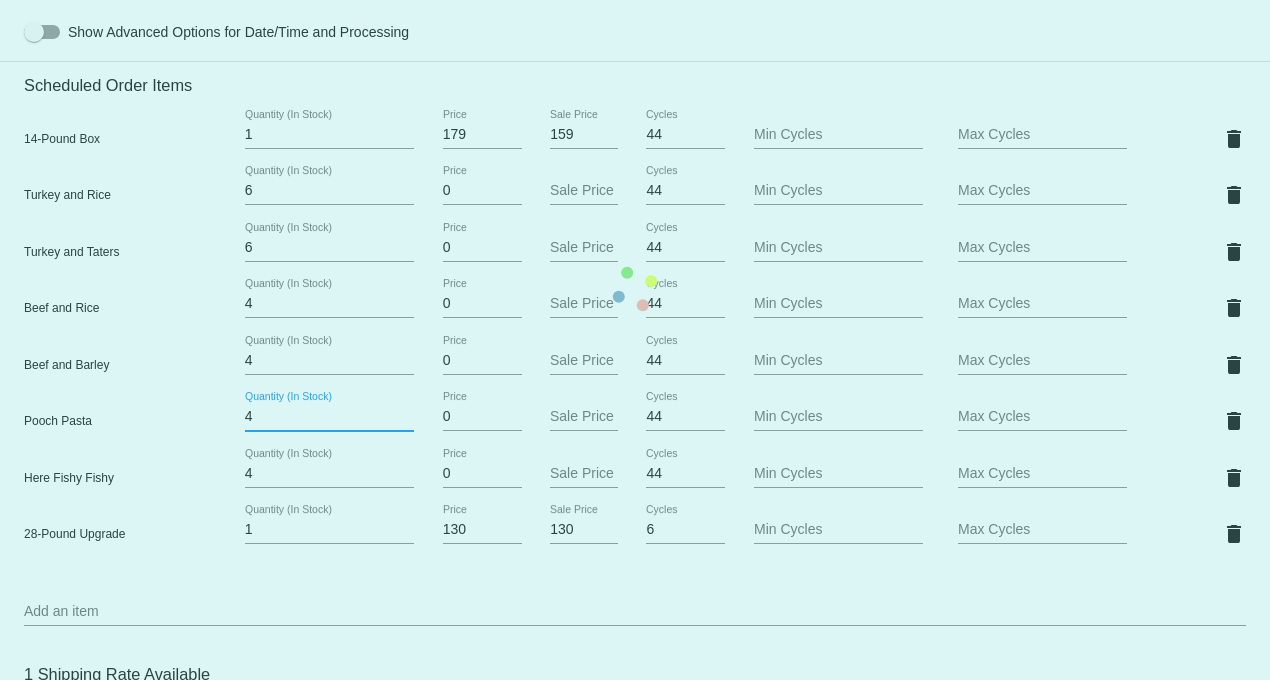 click on "Customer
1218459: [PERSON_NAME]
[EMAIL_ADDRESS][DOMAIN_NAME]
Customer Shipping
Enter Shipping Address Select A Saved Address (0)
Lauren
Shipping First Name
[PERSON_NAME]
Shipping Last Name
[GEOGRAPHIC_DATA] | [GEOGRAPHIC_DATA]
Shipping Country
[STREET_ADDRESS]
[STREET_ADDRESS]
[GEOGRAPHIC_DATA]
[GEOGRAPHIC_DATA] | [US_STATE]
Shipping State
33706
Shipping Postcode
Scheduled Order Details
Frequency:
Every 4 weeks
Active
Status
1" 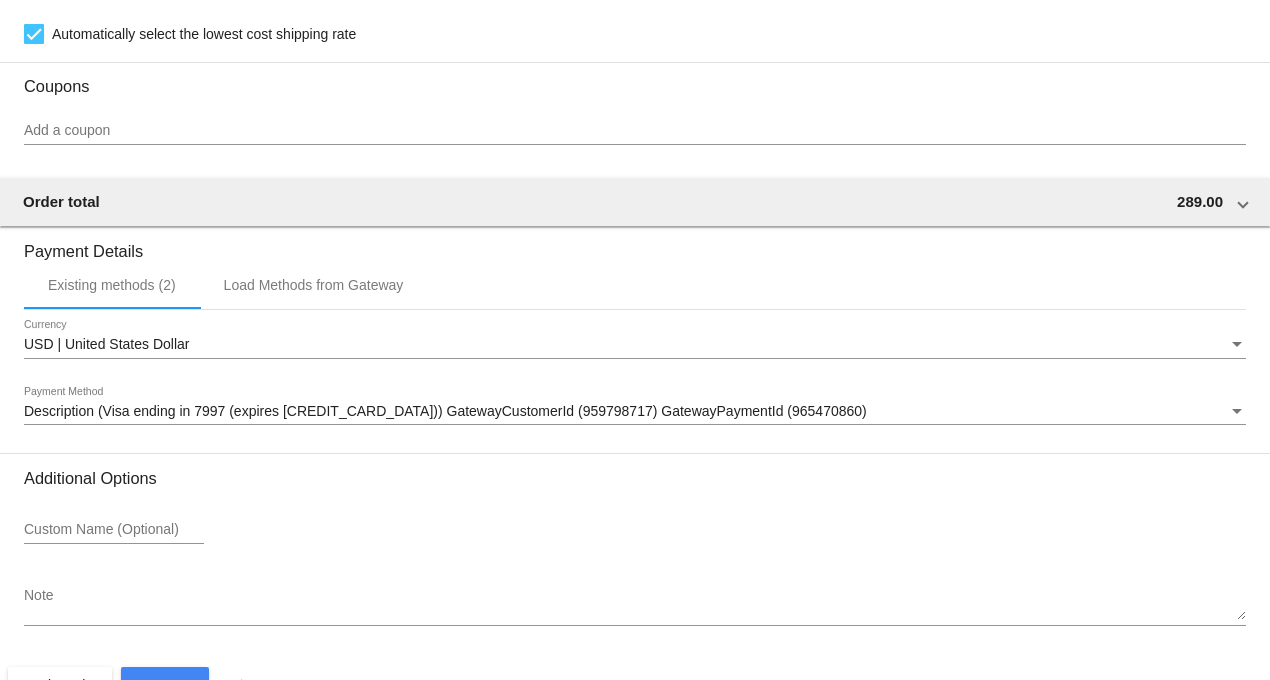 scroll, scrollTop: 2154, scrollLeft: 0, axis: vertical 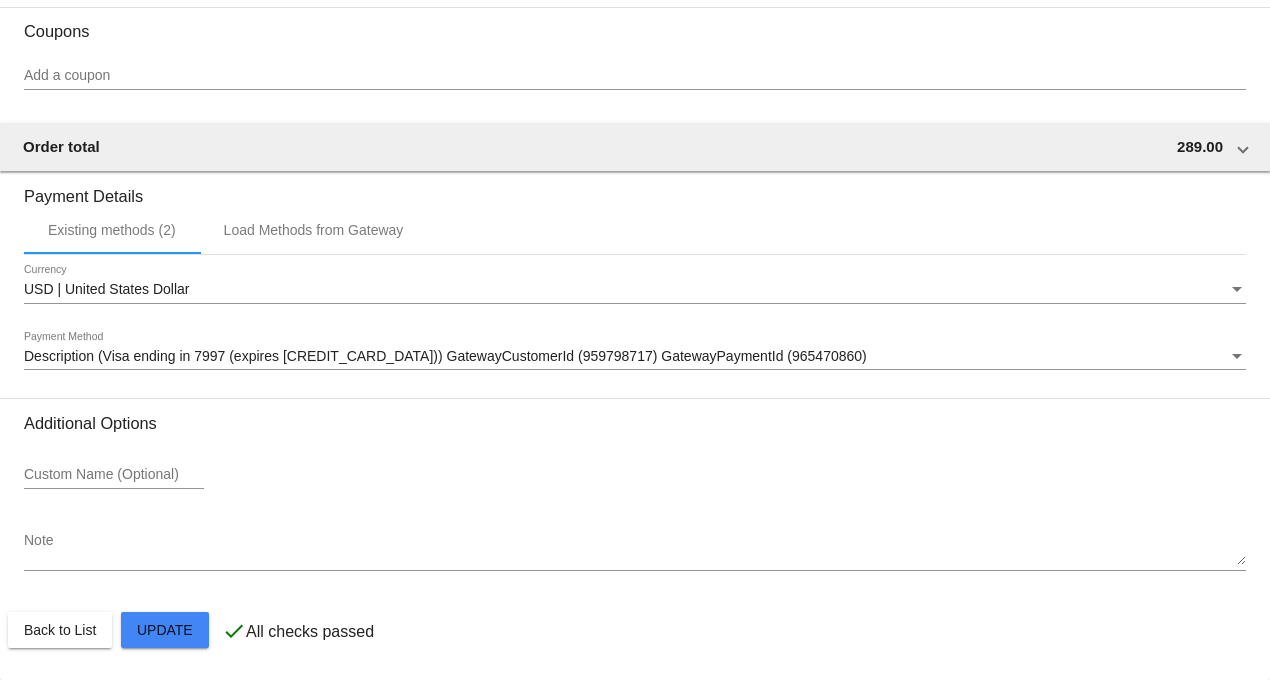 click on "Customer
1218459: [PERSON_NAME]
[EMAIL_ADDRESS][DOMAIN_NAME]
Customer Shipping
Enter Shipping Address Select A Saved Address (0)
Lauren
Shipping First Name
[PERSON_NAME]
Shipping Last Name
[GEOGRAPHIC_DATA] | [GEOGRAPHIC_DATA]
Shipping Country
[STREET_ADDRESS]
[STREET_ADDRESS]
[GEOGRAPHIC_DATA]
[GEOGRAPHIC_DATA] | [US_STATE]
Shipping State
33706
Shipping Postcode
Scheduled Order Details
Frequency:
Every 4 weeks
Active
Status
1" 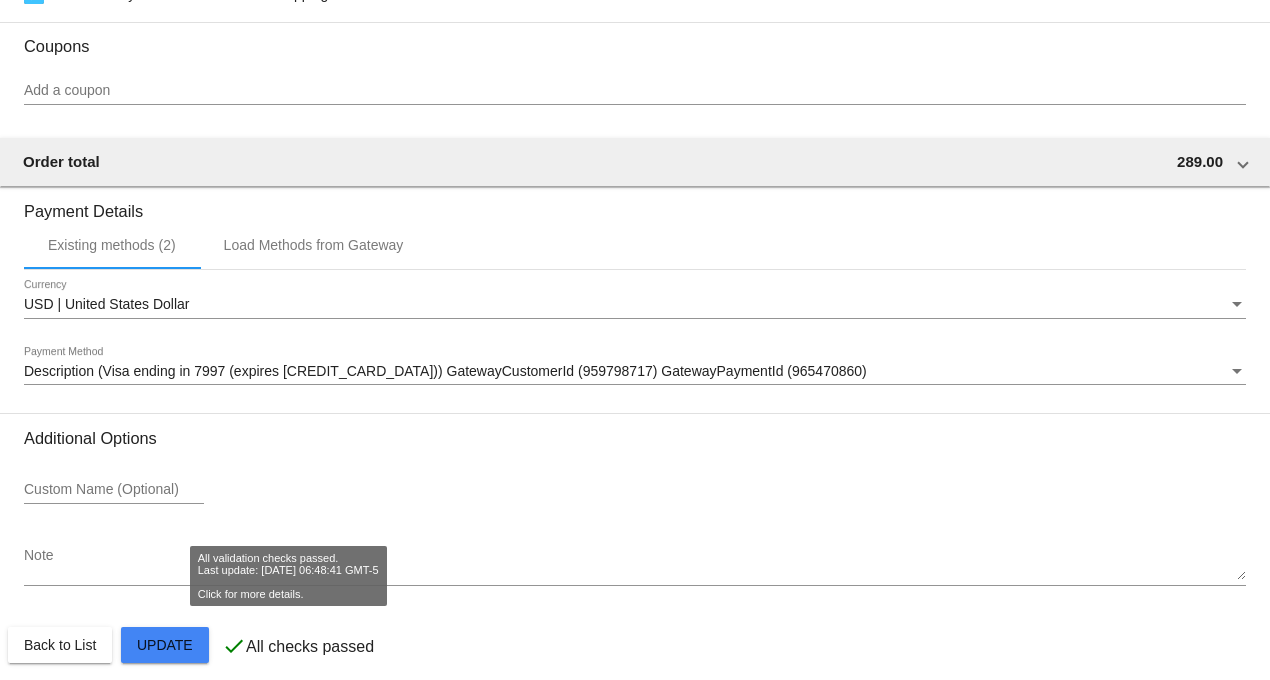 scroll, scrollTop: 2043, scrollLeft: 0, axis: vertical 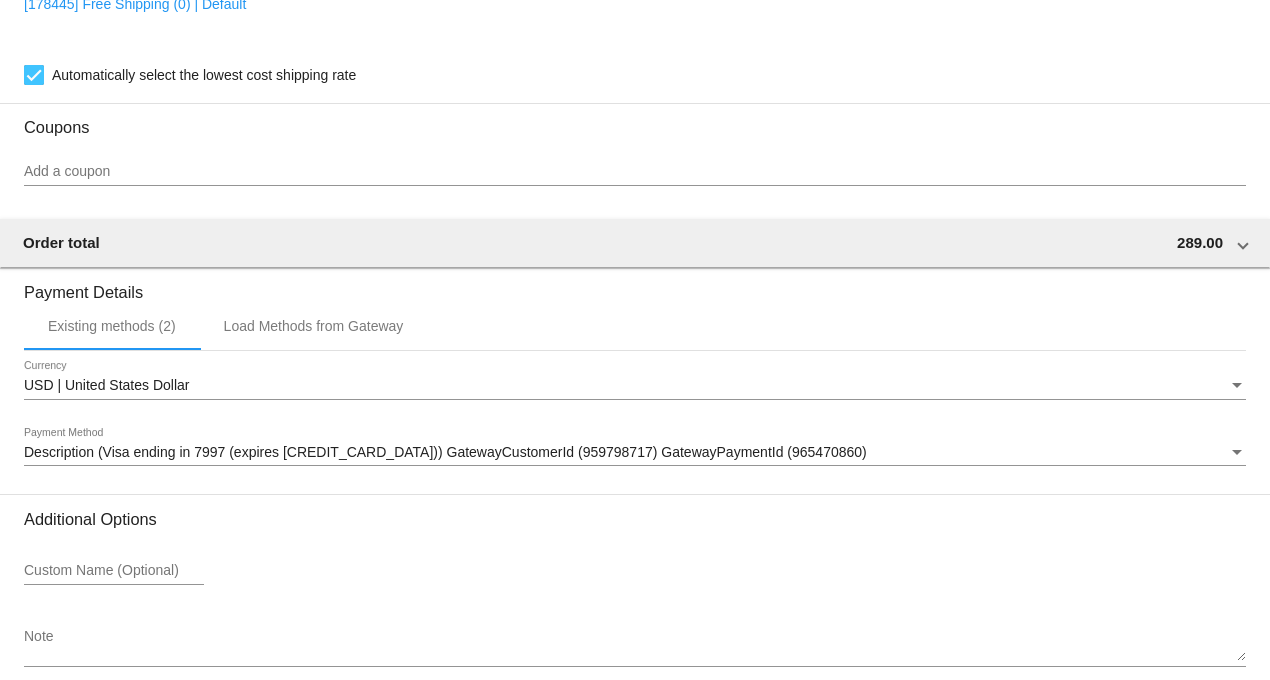 type on "5" 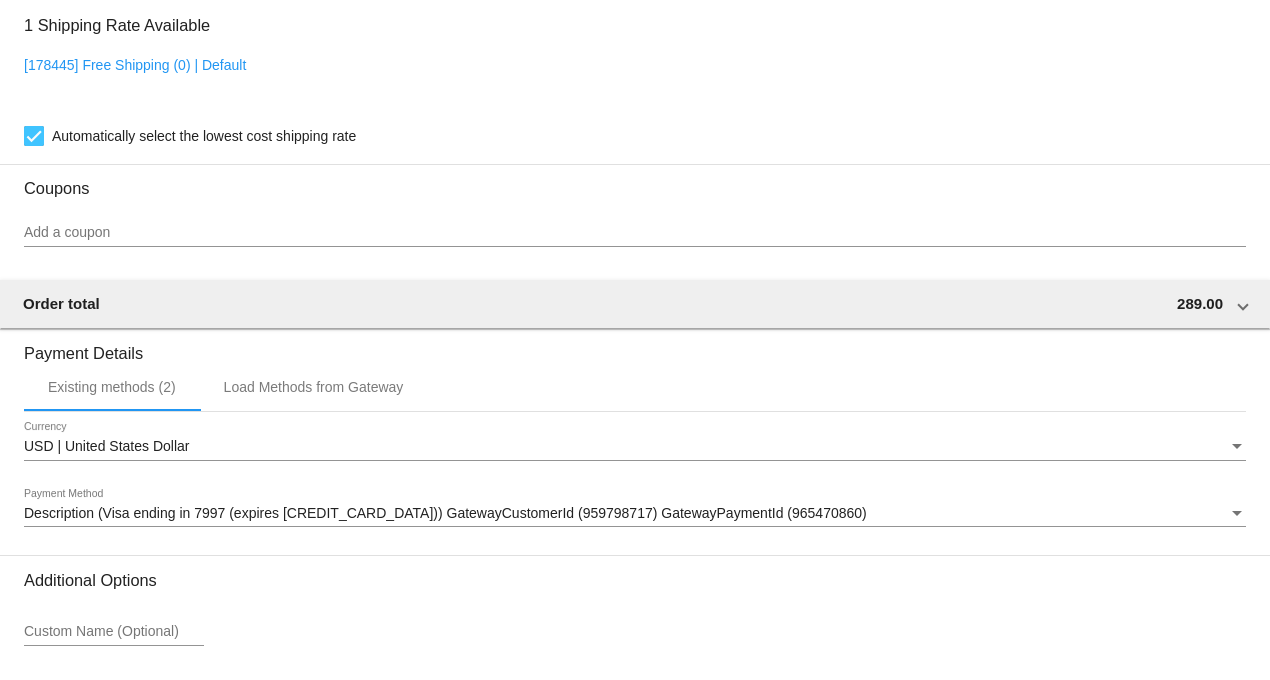 scroll, scrollTop: 2154, scrollLeft: 0, axis: vertical 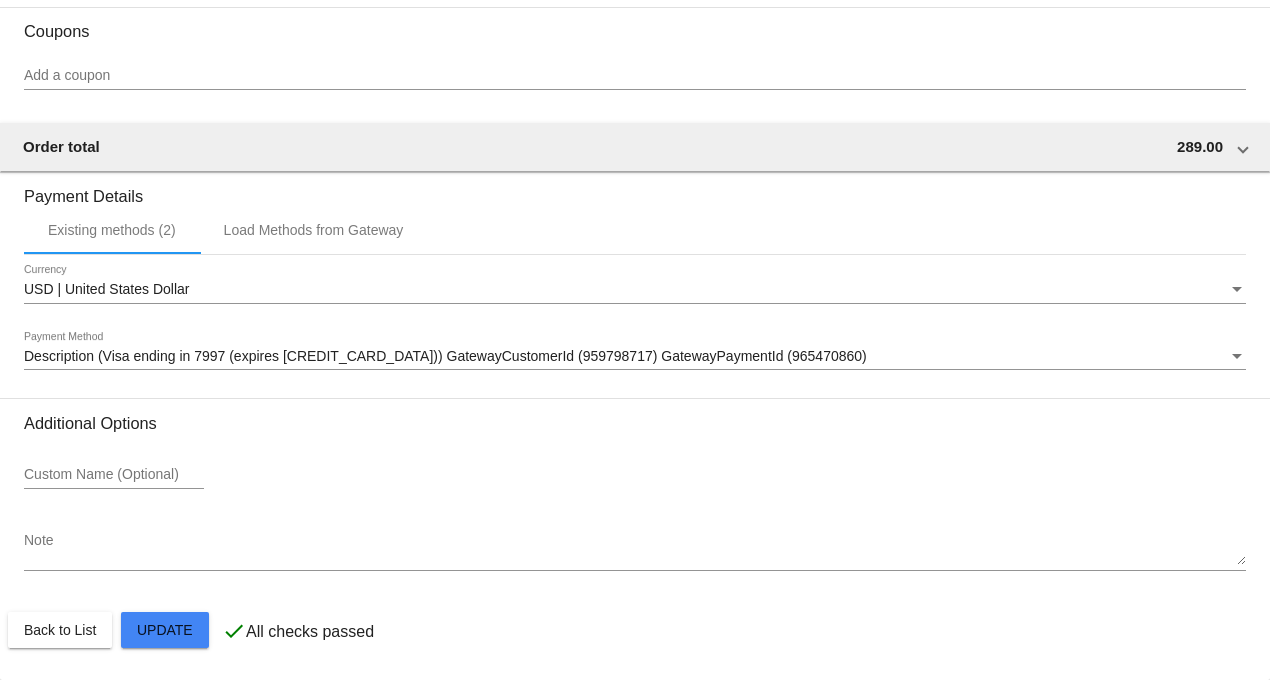 click on "Customer
1218459: [PERSON_NAME]
[EMAIL_ADDRESS][DOMAIN_NAME]
Customer Shipping
Enter Shipping Address Select A Saved Address (0)
Lauren
Shipping First Name
[PERSON_NAME]
Shipping Last Name
[GEOGRAPHIC_DATA] | [GEOGRAPHIC_DATA]
Shipping Country
[STREET_ADDRESS]
[STREET_ADDRESS]
[GEOGRAPHIC_DATA]
[GEOGRAPHIC_DATA] | [US_STATE]
Shipping State
33706
Shipping Postcode
Scheduled Order Details
Frequency:
Every 4 weeks
Active
Status
1" 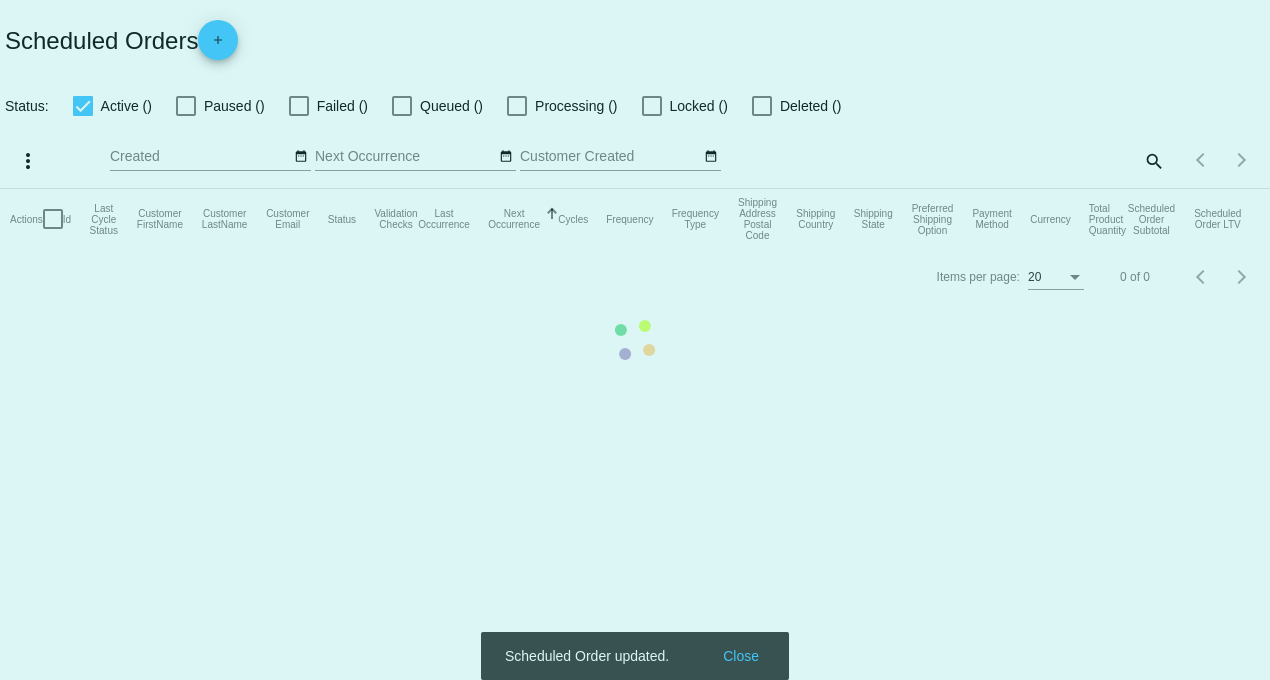 scroll, scrollTop: 0, scrollLeft: 0, axis: both 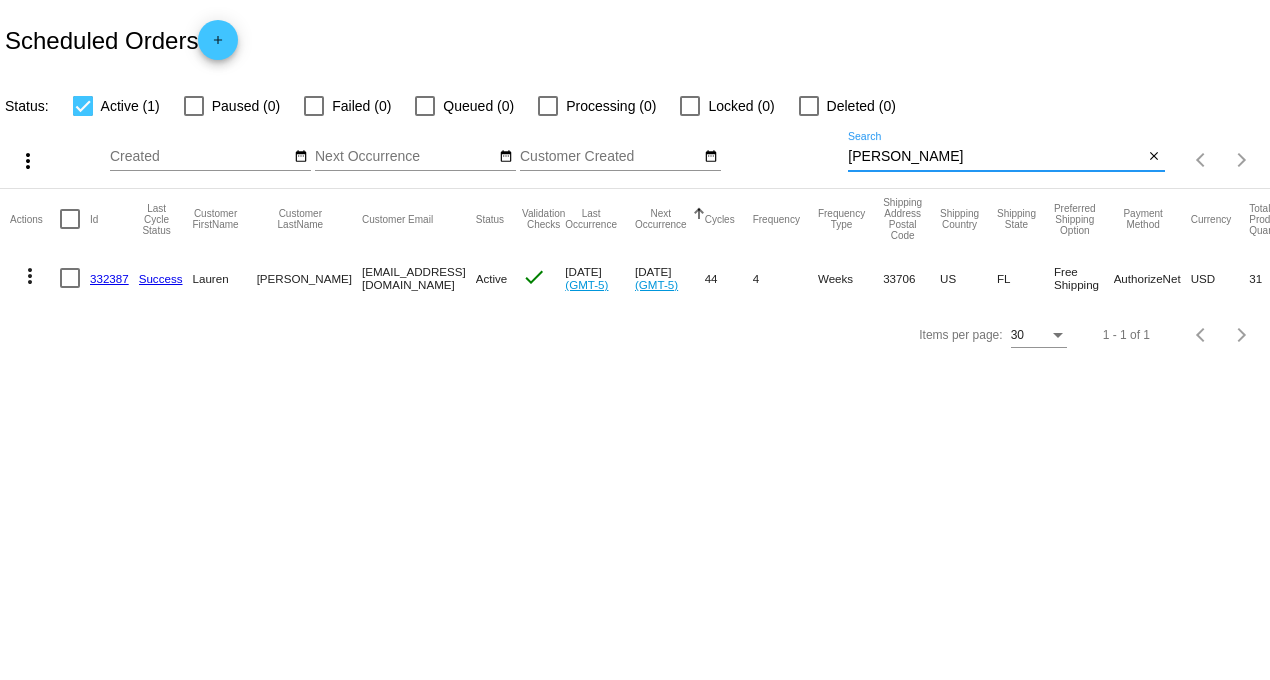 drag, startPoint x: 936, startPoint y: 160, endPoint x: 768, endPoint y: 156, distance: 168.0476 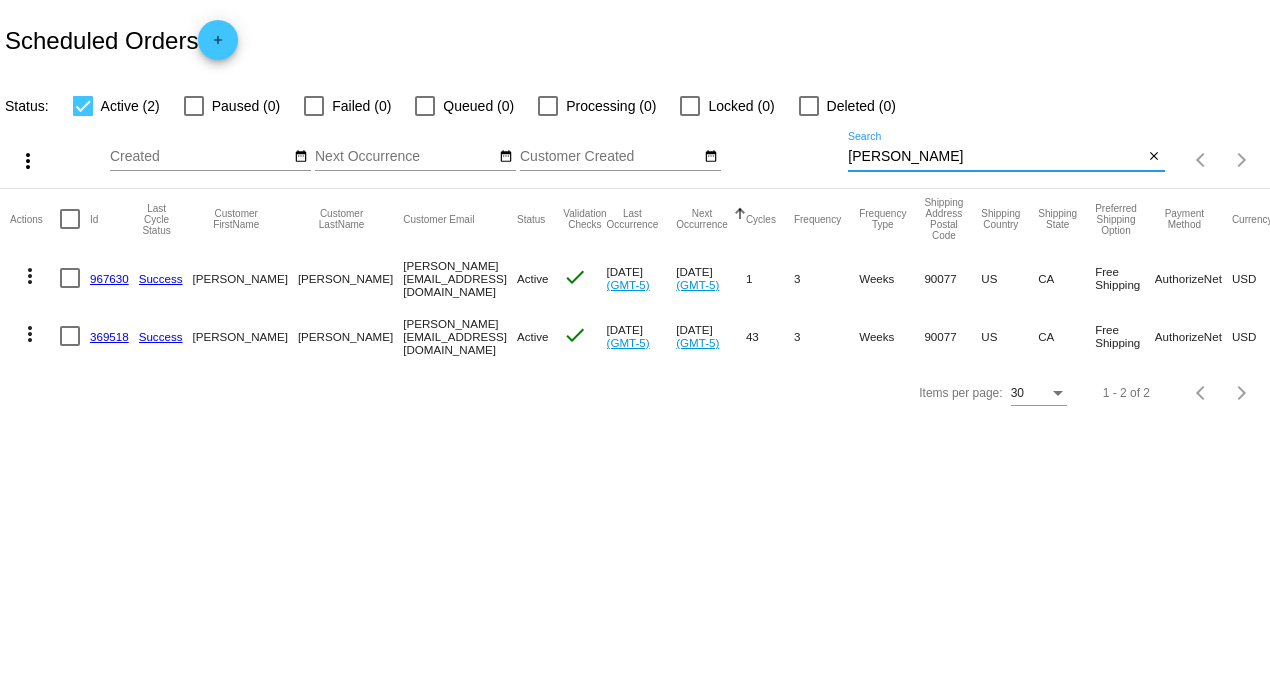 type on "[PERSON_NAME]" 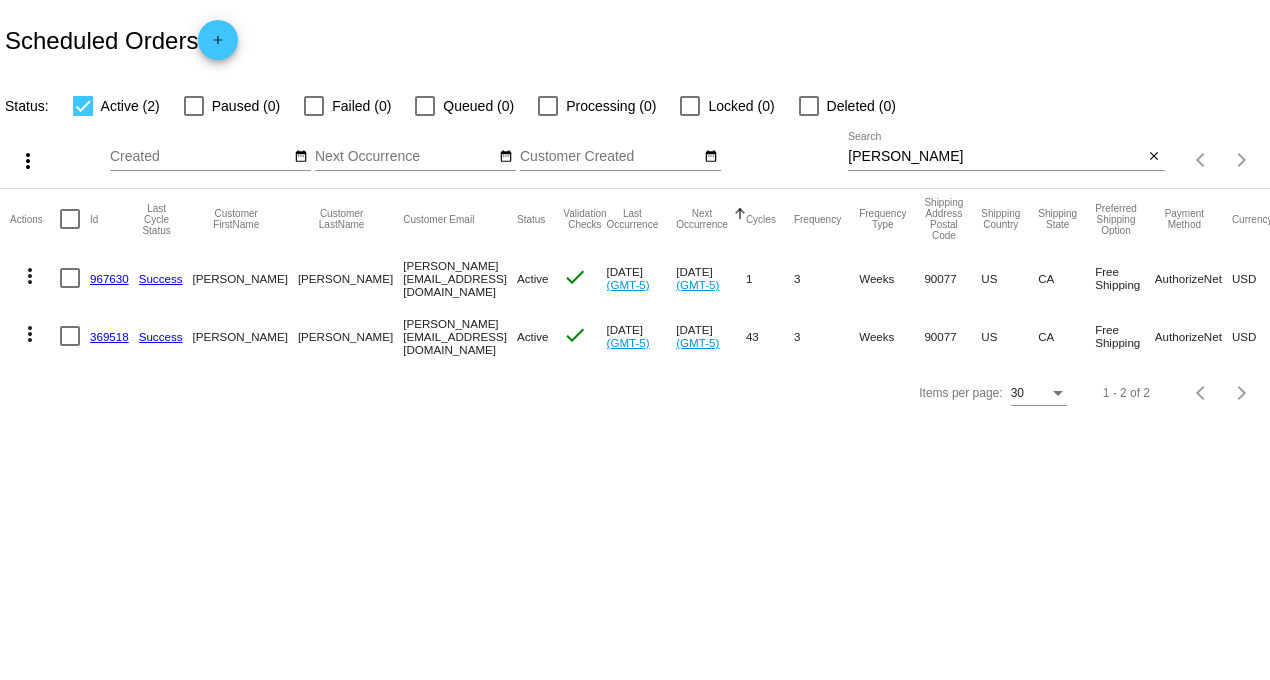 click on "967630" 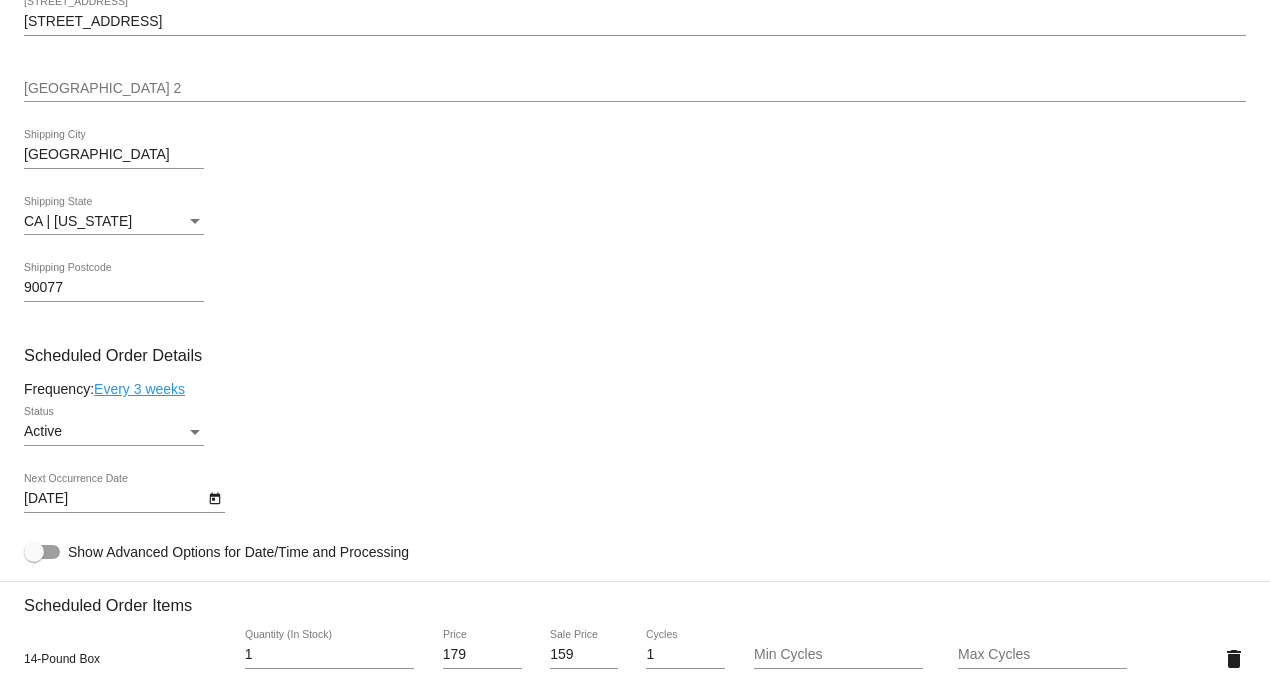 scroll, scrollTop: 888, scrollLeft: 0, axis: vertical 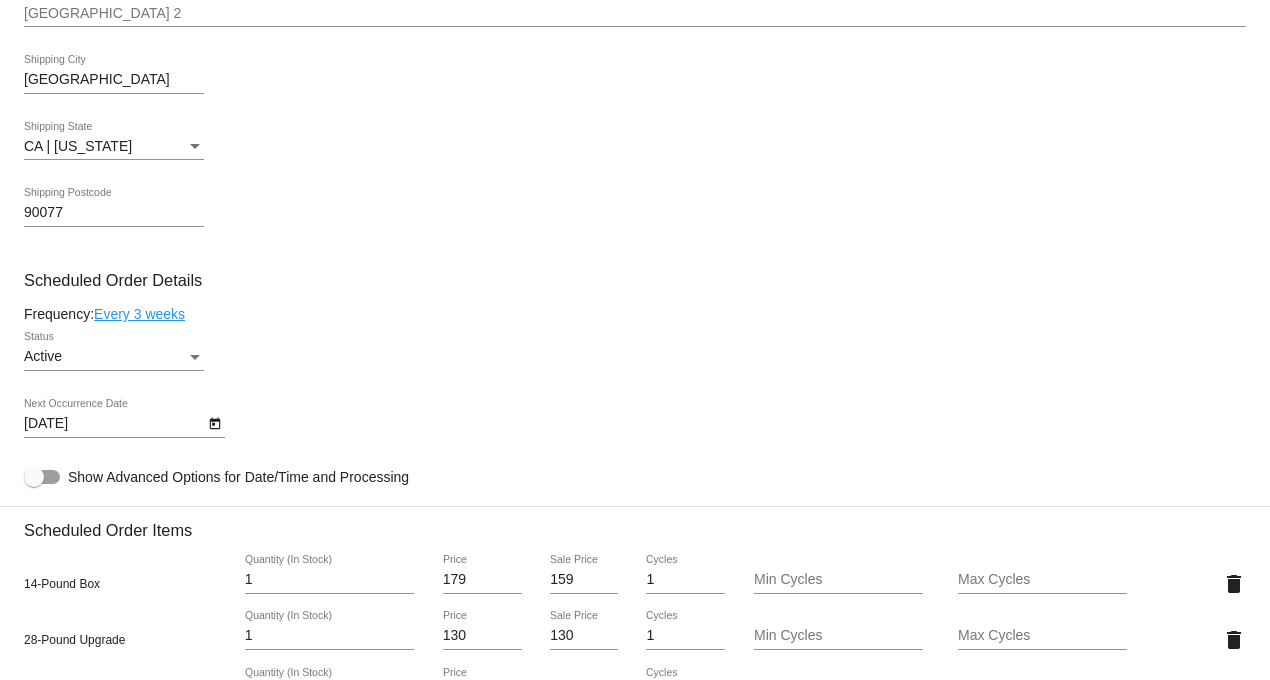 click 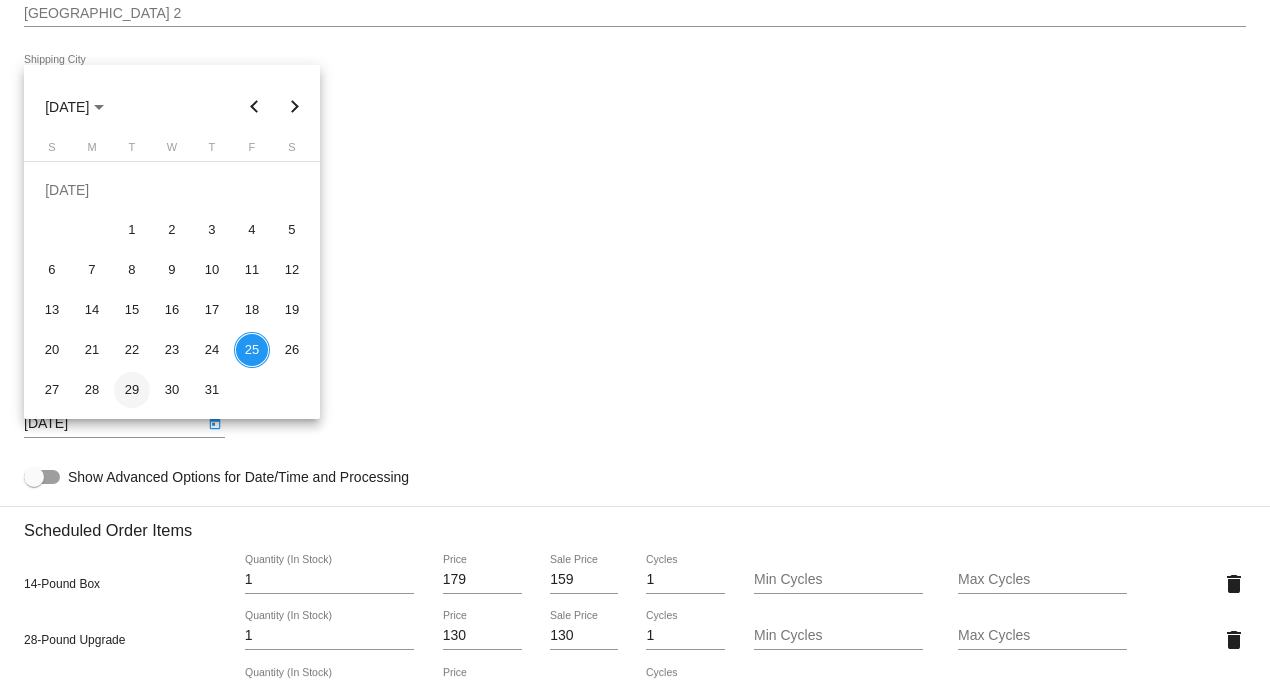 click on "29" at bounding box center [132, 390] 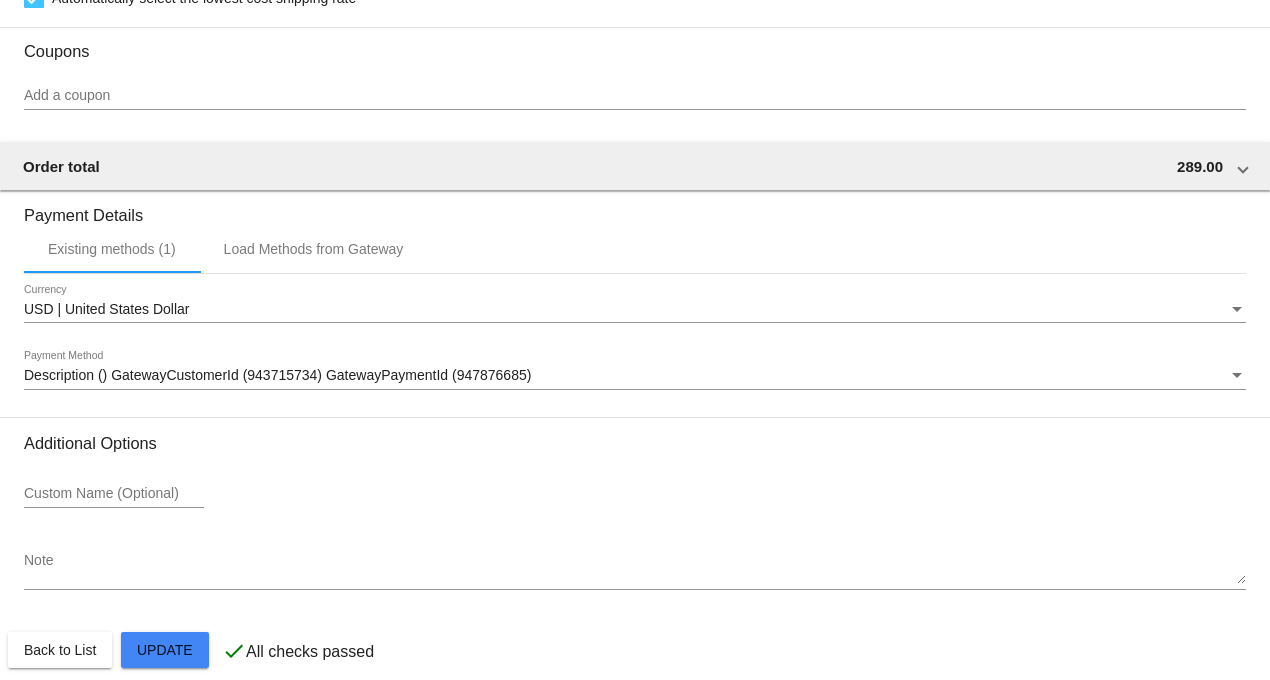 scroll, scrollTop: 2097, scrollLeft: 0, axis: vertical 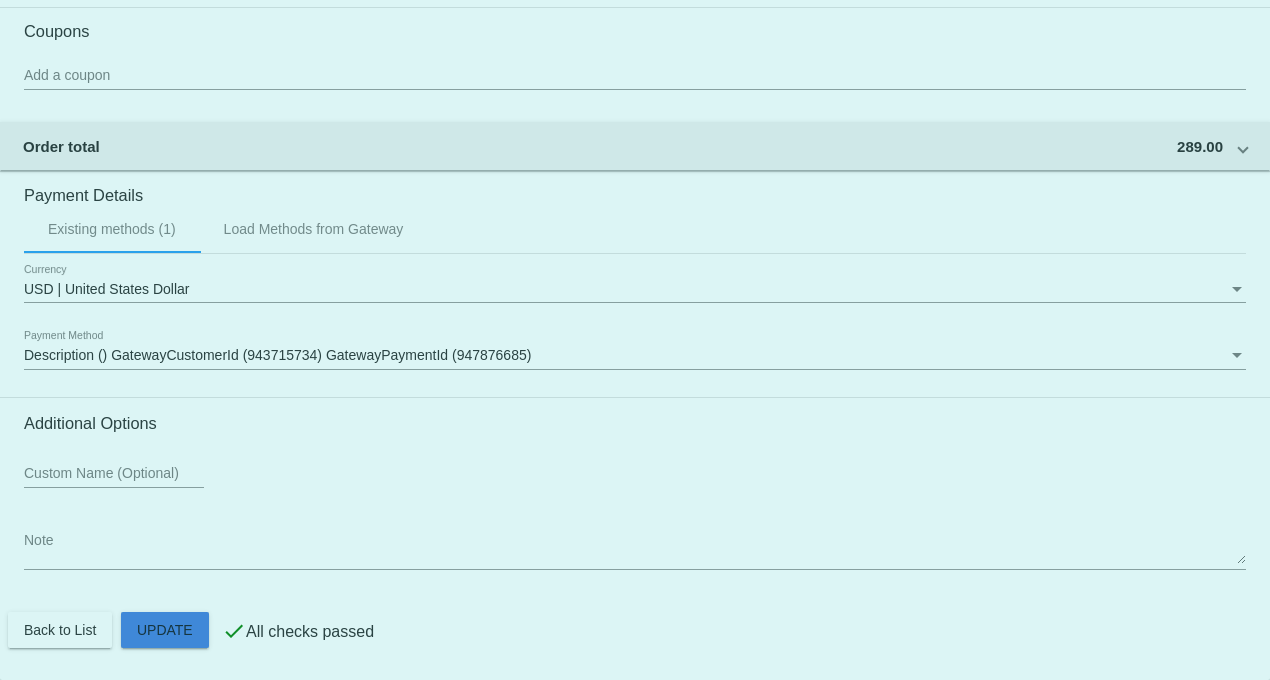 click on "Customer
1223494: [PERSON_NAME]
[PERSON_NAME][EMAIL_ADDRESS][DOMAIN_NAME]
Customer Shipping
Enter Shipping Address Select A Saved Address (0)
[PERSON_NAME]
Shipping First Name
[PERSON_NAME]
Shipping Last Name
[GEOGRAPHIC_DATA] | [GEOGRAPHIC_DATA]
Shipping Country
[STREET_ADDRESS]
[STREET_ADDRESS]
[GEOGRAPHIC_DATA]
[GEOGRAPHIC_DATA] | [US_STATE]
Shipping State
90077
Shipping Postcode
Scheduled Order Details
Frequency:
Every 3 weeks
Active
Status 1 1" 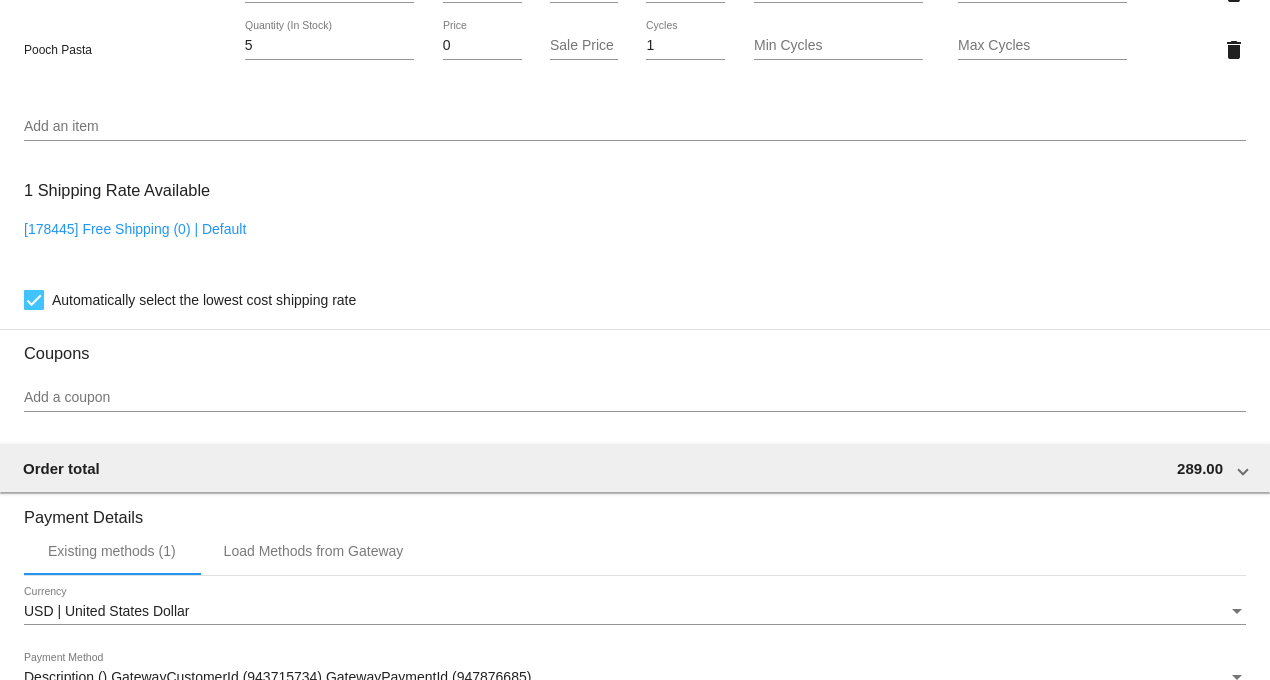 scroll, scrollTop: 2097, scrollLeft: 0, axis: vertical 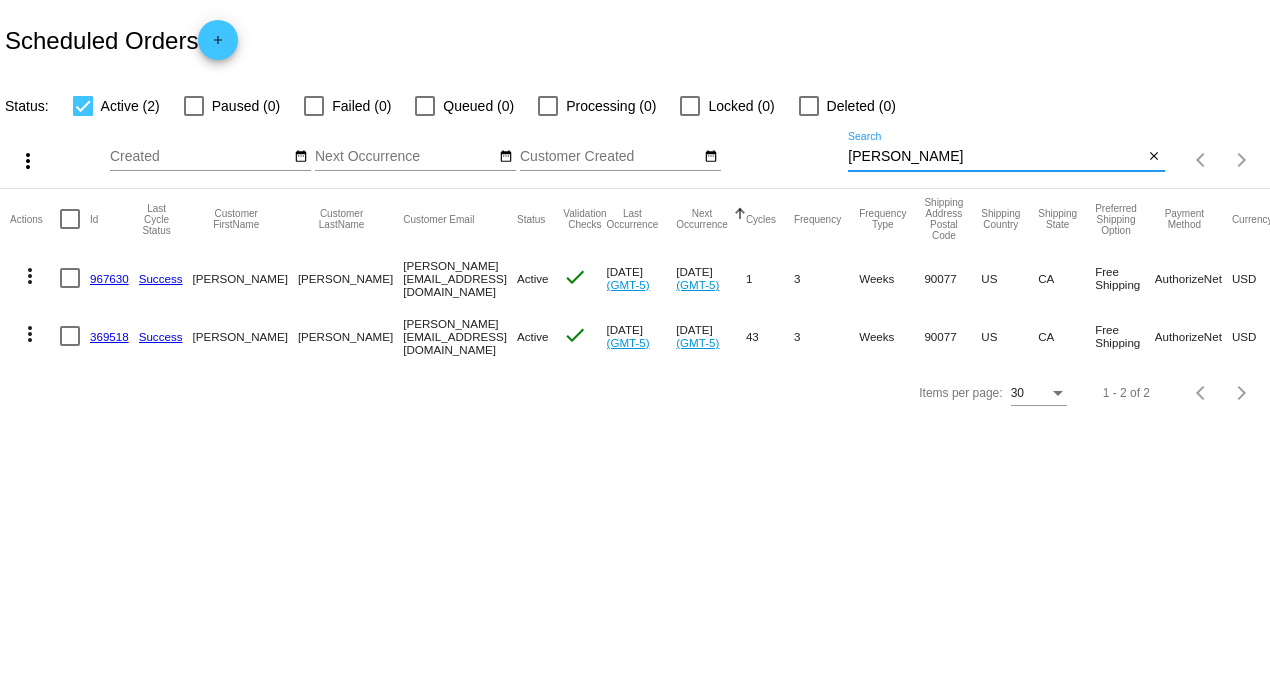 drag, startPoint x: 912, startPoint y: 162, endPoint x: 721, endPoint y: 158, distance: 191.04189 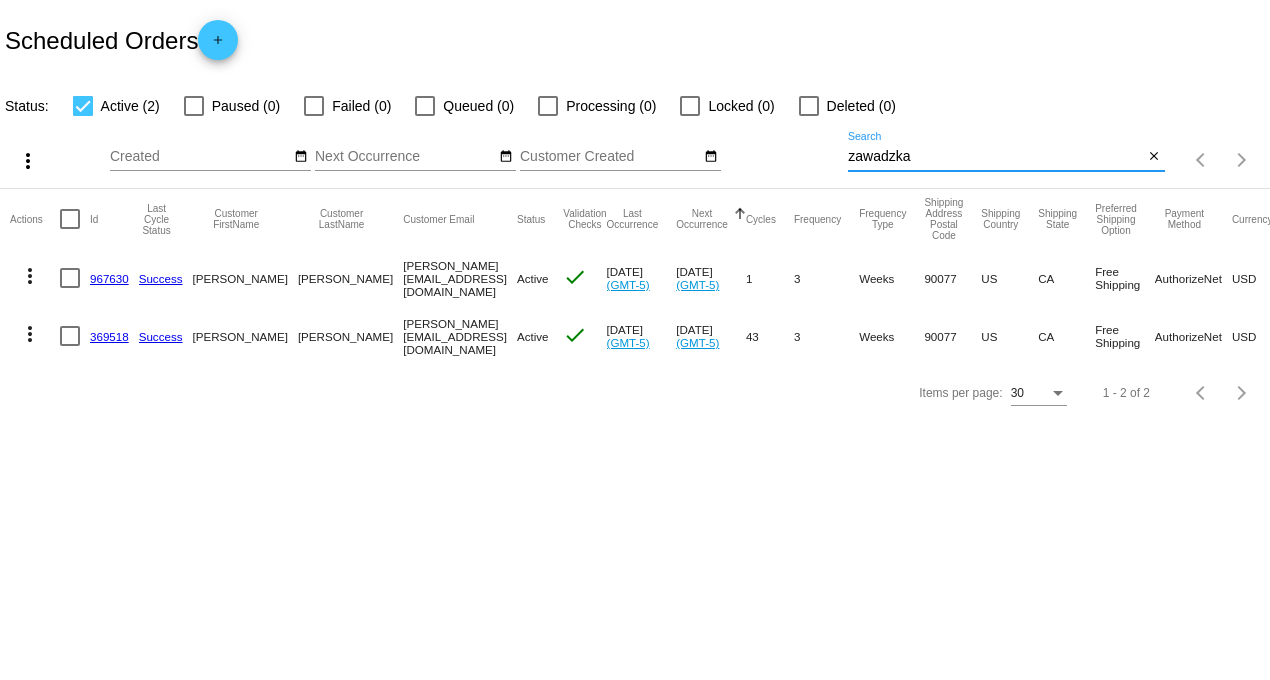 type on "zawadzka" 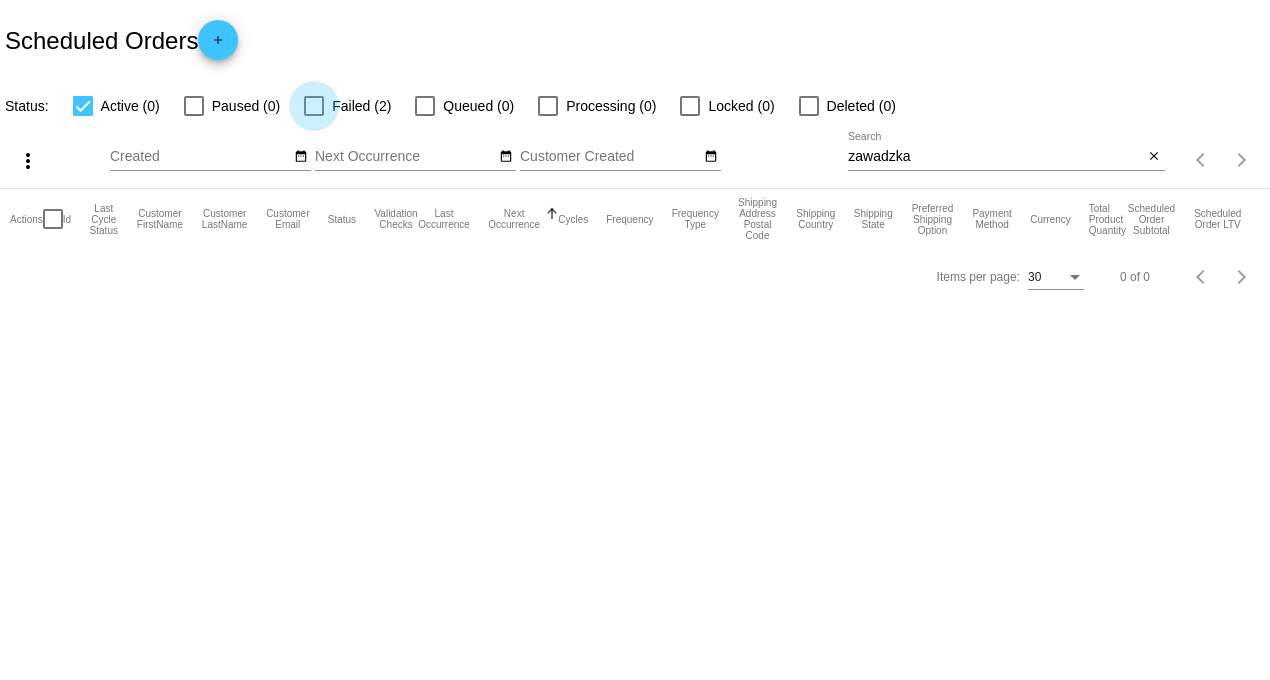 click at bounding box center (314, 106) 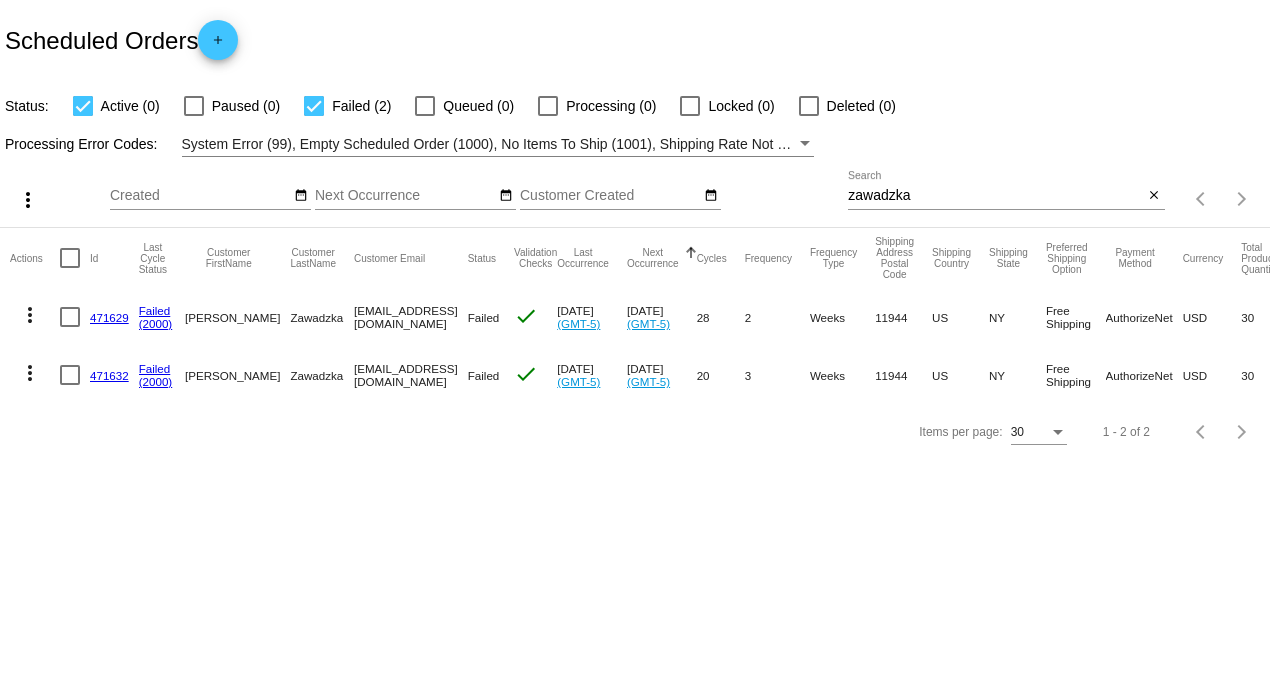 click on "471632" 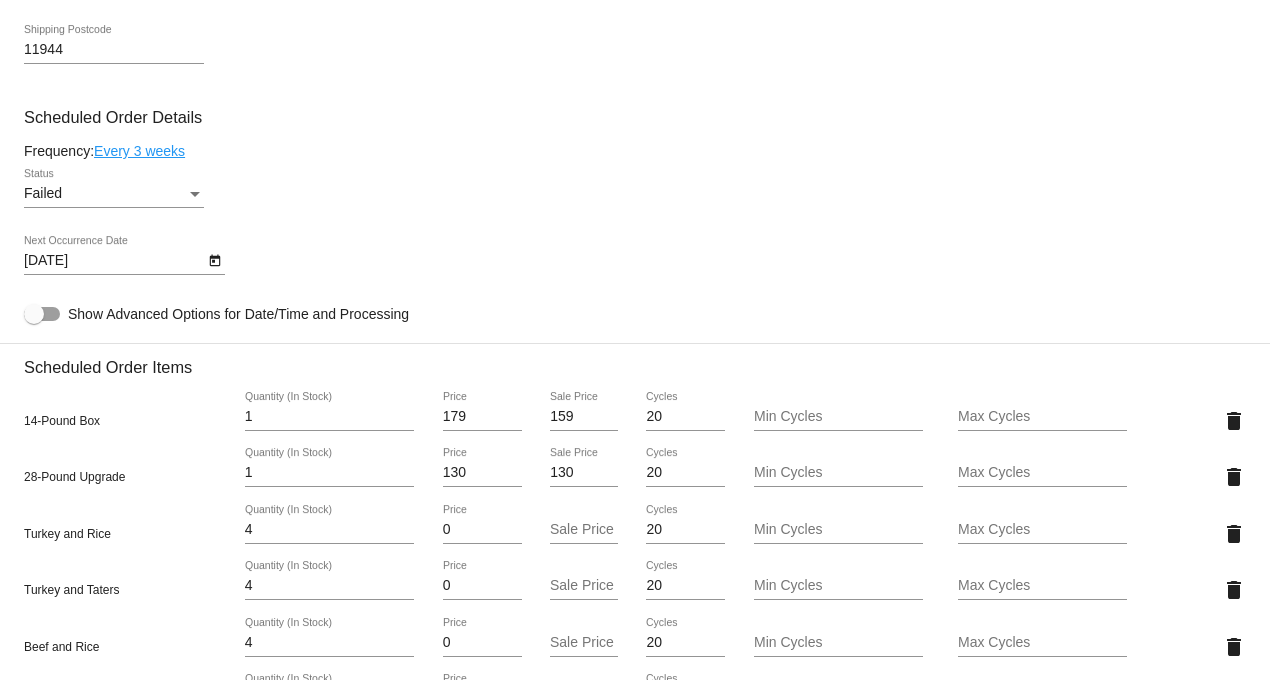 scroll, scrollTop: 1111, scrollLeft: 0, axis: vertical 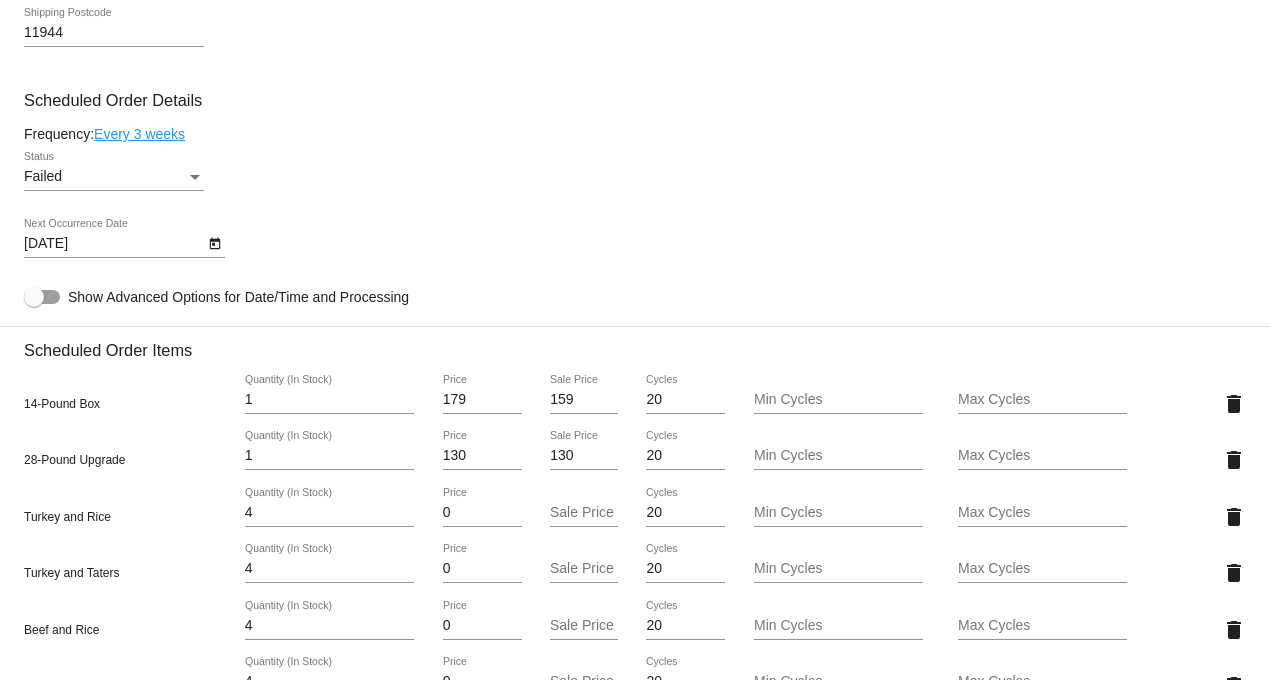 click on "Failed" at bounding box center [105, 177] 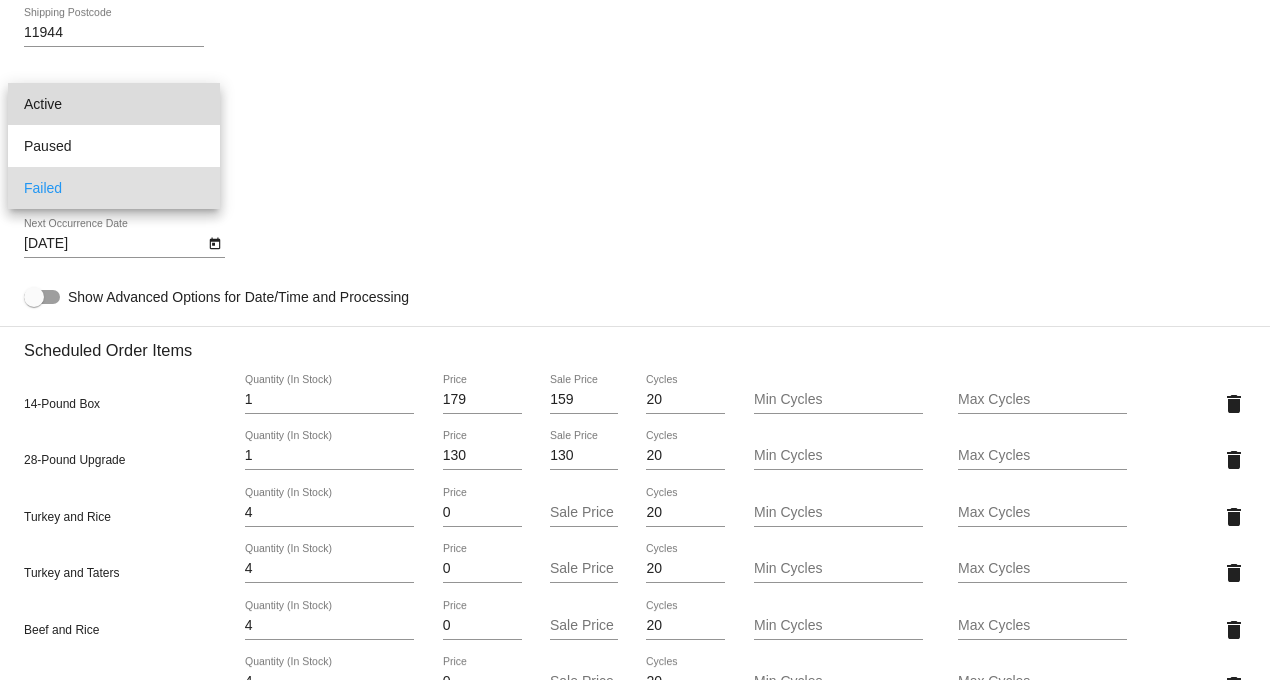 click on "Active" at bounding box center (114, 104) 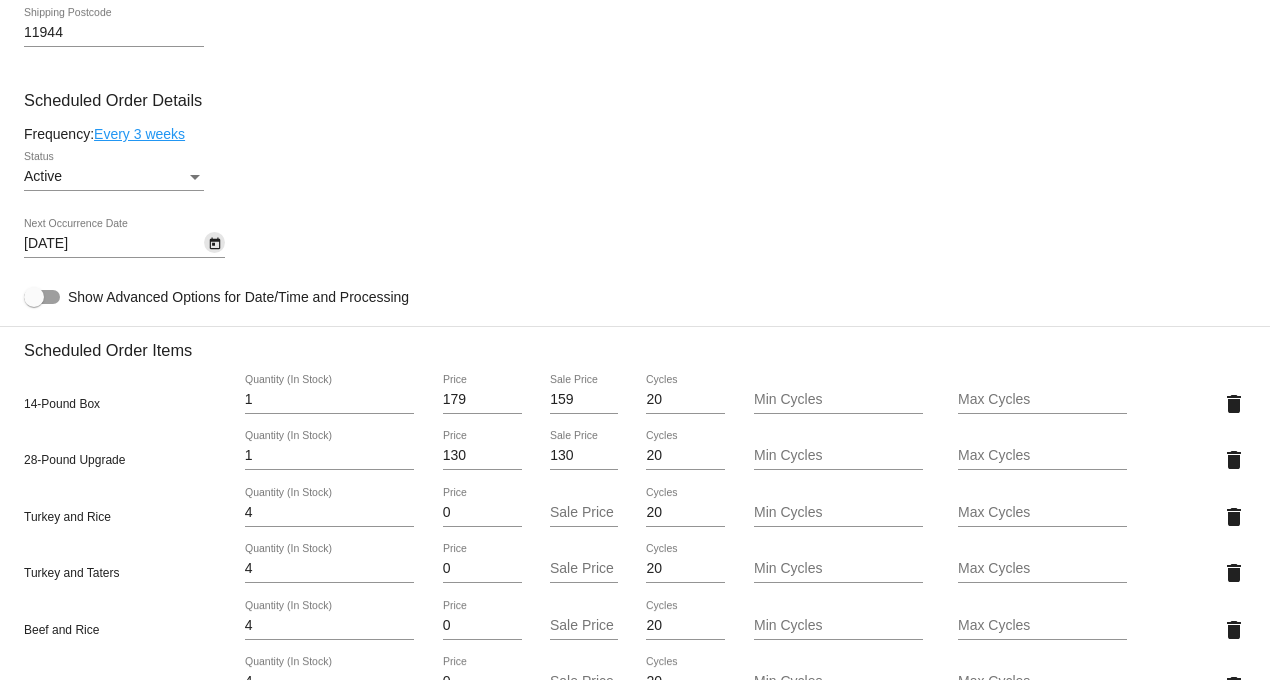 click 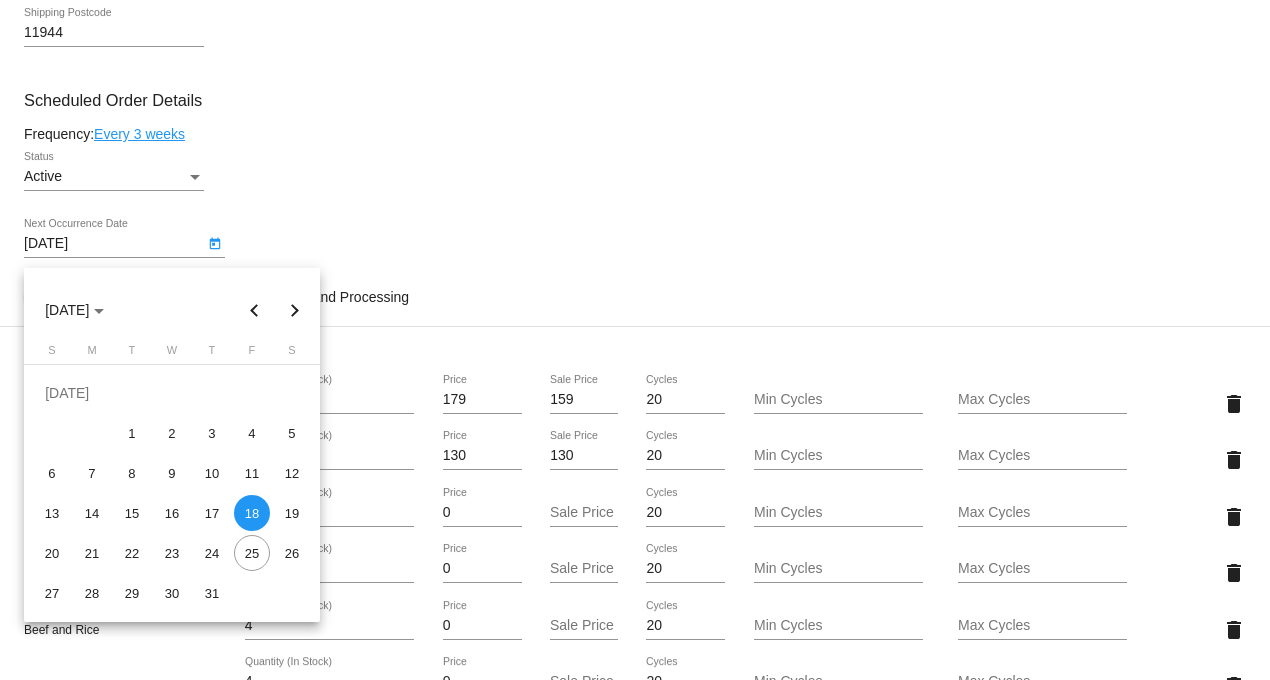 click at bounding box center (295, 310) 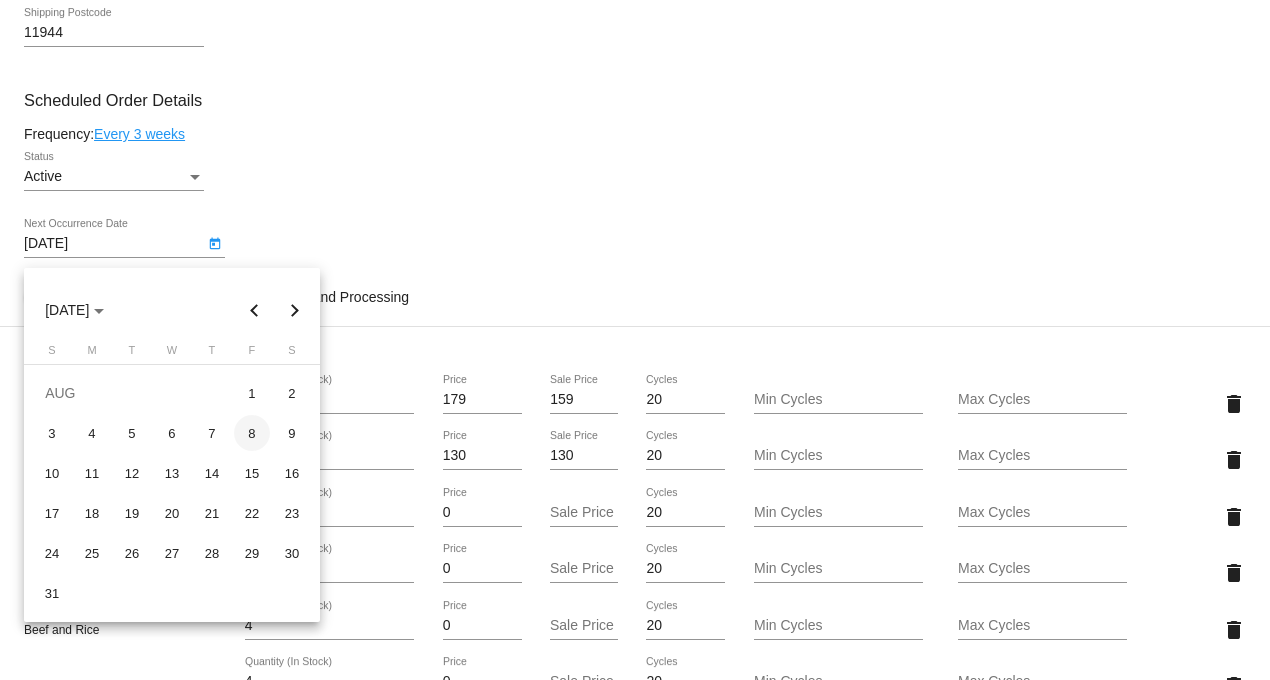 click on "8" at bounding box center (252, 433) 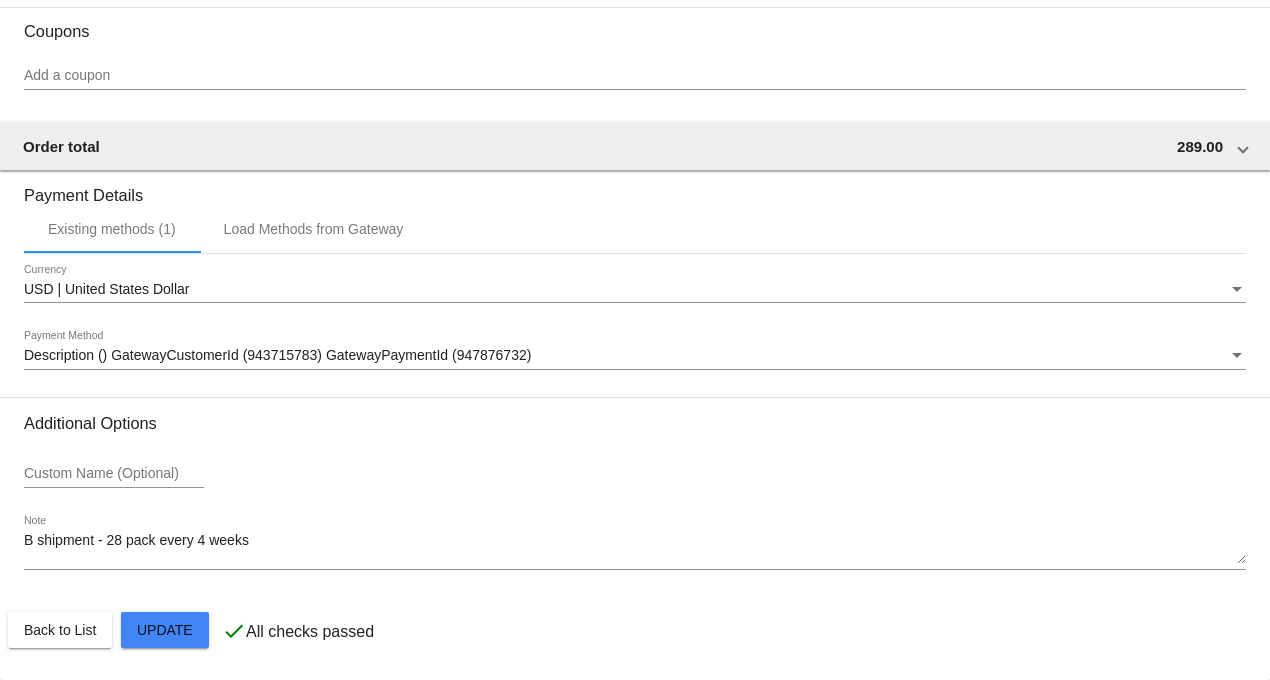 scroll, scrollTop: 2254, scrollLeft: 0, axis: vertical 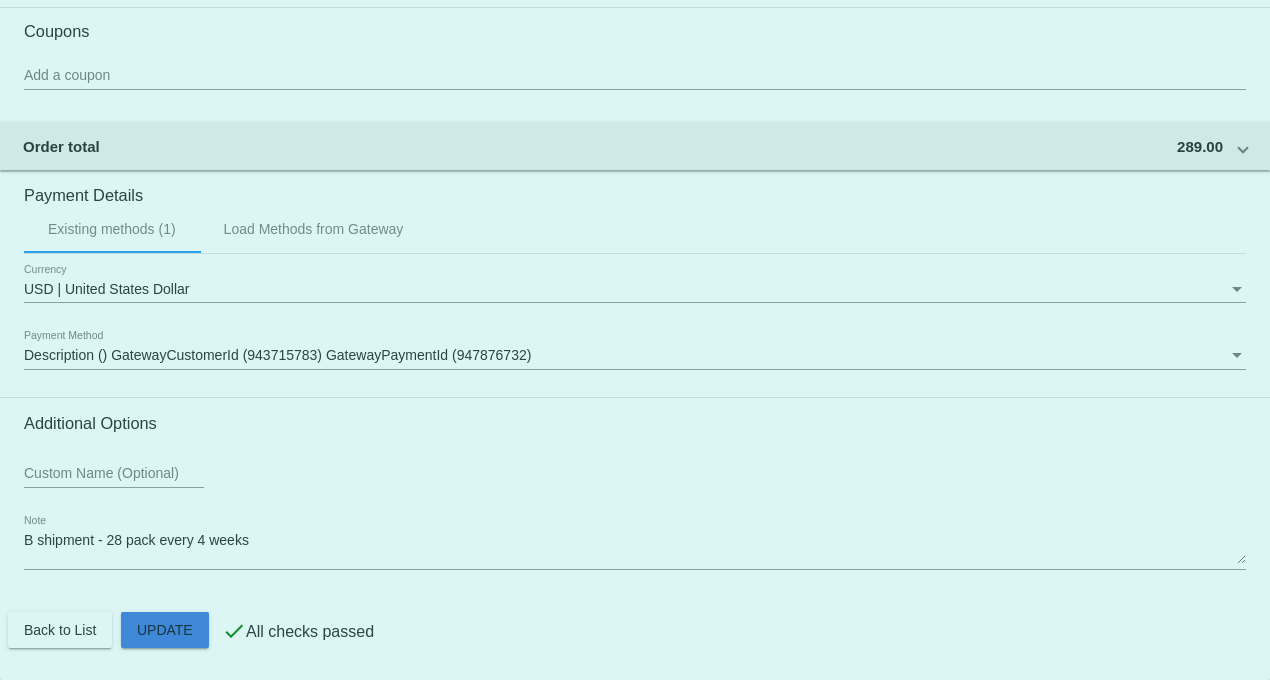click on "Customer
1223527: [PERSON_NAME]
[PERSON_NAME][EMAIL_ADDRESS][DOMAIN_NAME]
Customer Shipping
Enter Shipping Address Select A Saved Address (0)
[PERSON_NAME]
Shipping First Name
Zawadzka
Shipping Last Name
[GEOGRAPHIC_DATA] | [GEOGRAPHIC_DATA]
Shipping Country
[STREET_ADDRESS]
[STREET_ADDRESS]
[GEOGRAPHIC_DATA]
[GEOGRAPHIC_DATA] | [US_STATE]
Shipping State
11944
Shipping Postcode
Scheduled Order Details
Frequency:
Every 3 weeks
Active
Status 1 20" 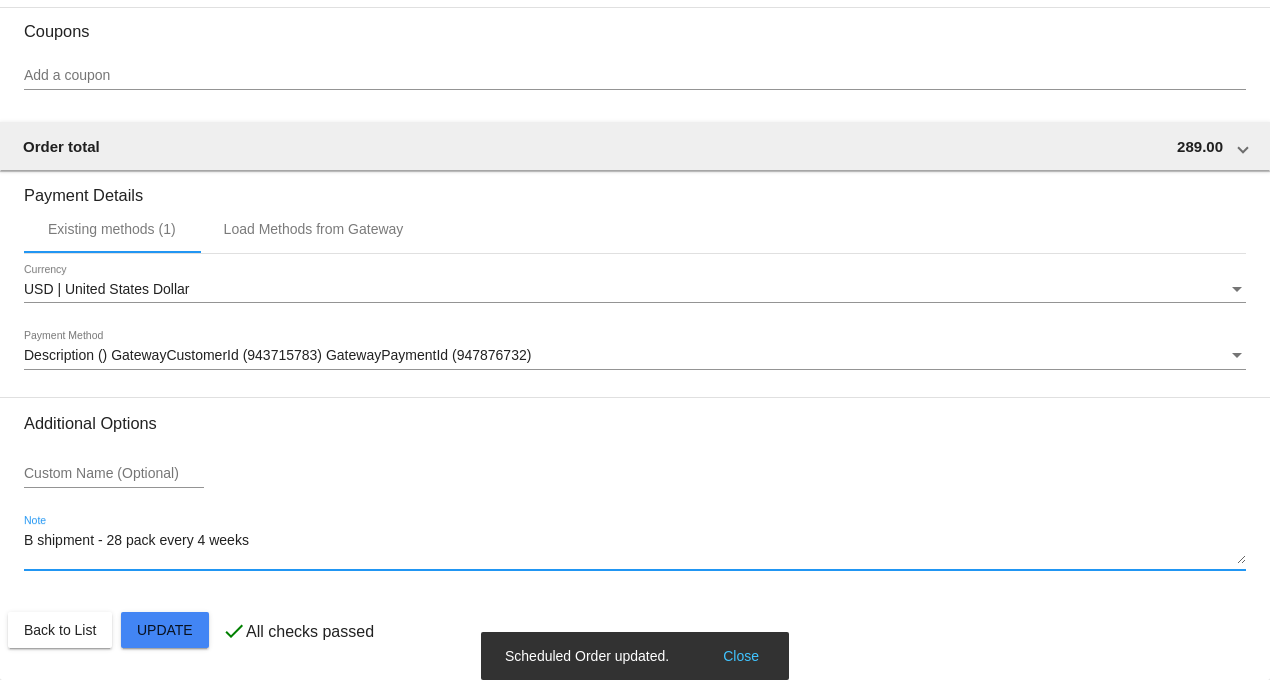 drag, startPoint x: 254, startPoint y: 542, endPoint x: -16, endPoint y: 552, distance: 270.18512 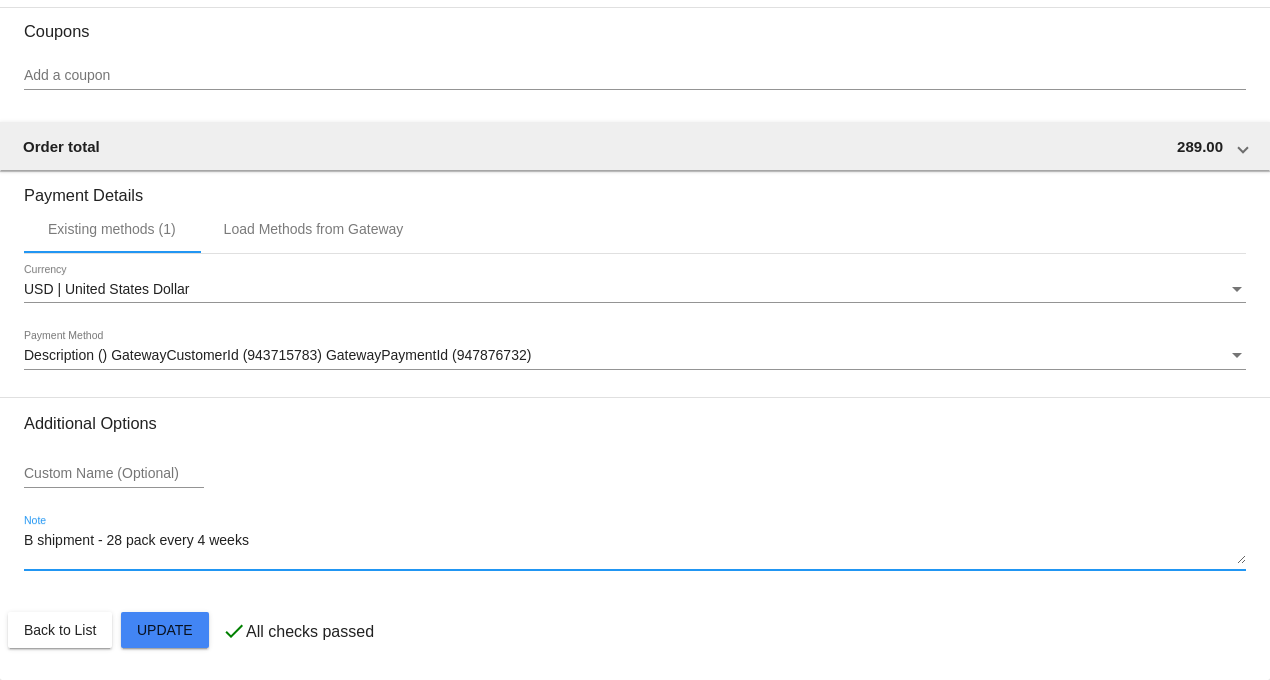 type 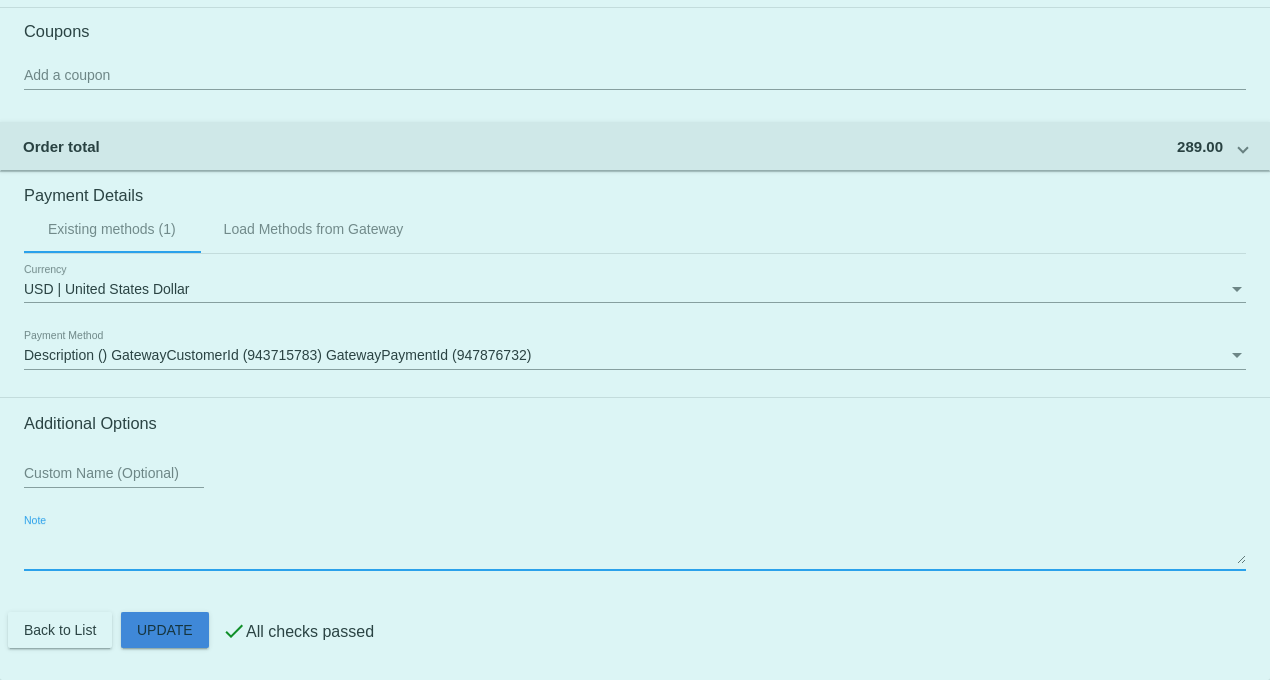 click on "Customer
1223527: [PERSON_NAME]
[PERSON_NAME][EMAIL_ADDRESS][DOMAIN_NAME]
Customer Shipping
Enter Shipping Address Select A Saved Address (0)
[PERSON_NAME]
Shipping First Name
Zawadzka
Shipping Last Name
[GEOGRAPHIC_DATA] | [GEOGRAPHIC_DATA]
Shipping Country
[STREET_ADDRESS]
[STREET_ADDRESS]
[GEOGRAPHIC_DATA]
[GEOGRAPHIC_DATA] | [US_STATE]
Shipping State
11944
Shipping Postcode
Scheduled Order Details
Frequency:
Every 3 weeks
Active
Status 1 20" 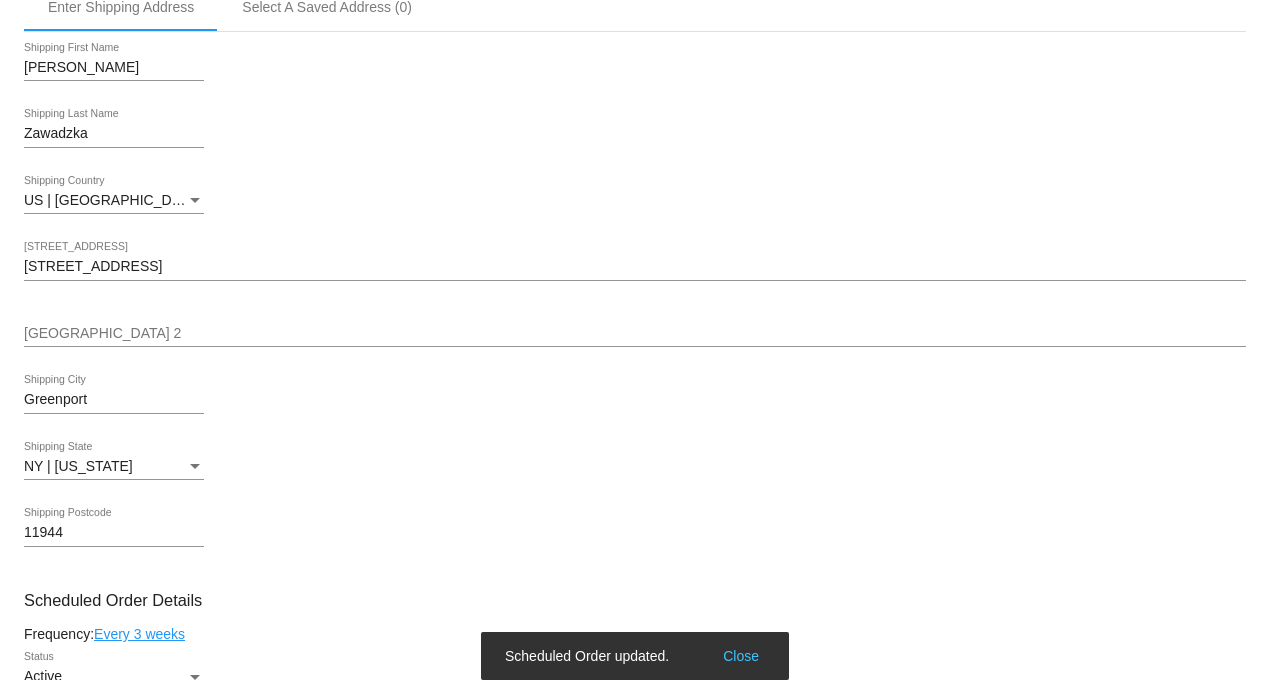 scroll, scrollTop: 587, scrollLeft: 0, axis: vertical 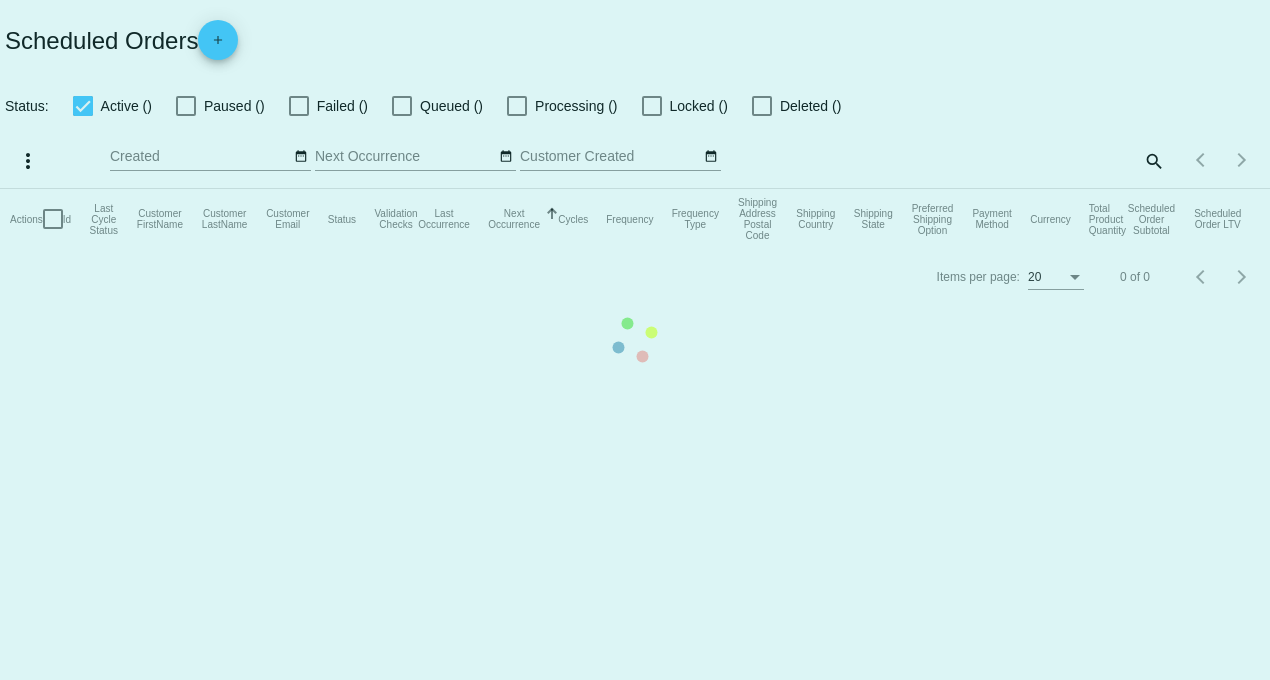 checkbox on "true" 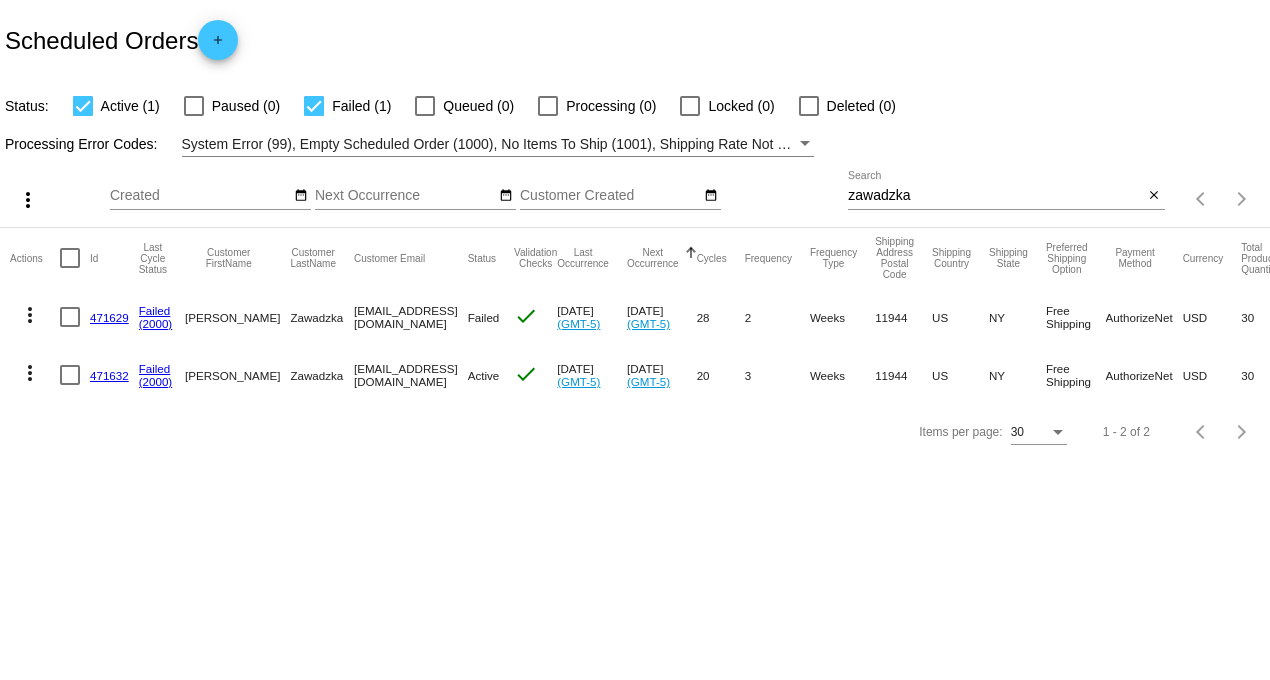 click on "Scheduled Orders
add
Status:
Active (1)
Paused (0)
Failed (1)
Queued (0)
Processing
(0)
Locked (0)
Deleted (0)
Processing Error Codes:
System Error (99), Empty Scheduled Order (1000), No Items To Ship (1001), Shipping Rate Not Found (1002), Payment Integration Not Found (1003), No Payment Method (1004), Payment Failed (2000), Payment Gateway Communication Failure (2001), Client Order Creation Failure (3000), Client Order Update Failure (3001), Client Order Invalid (3002)
more_vert
Su Mo Tu" at bounding box center (635, 340) 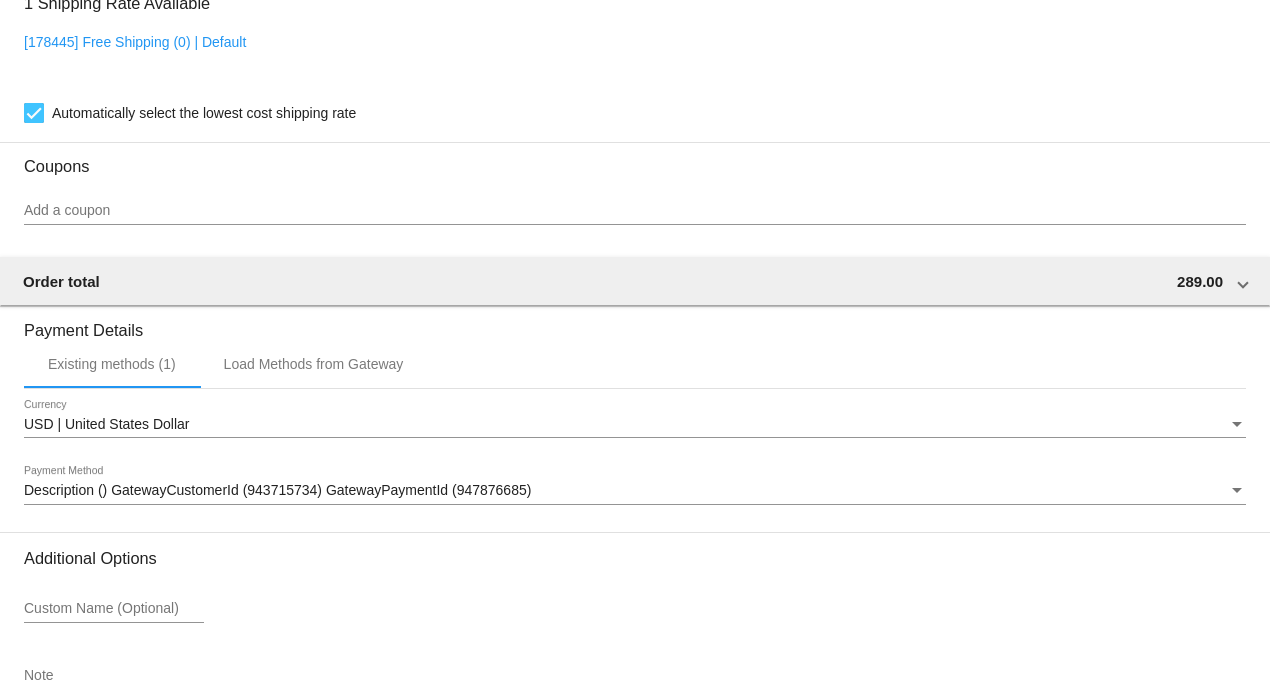 scroll, scrollTop: 2097, scrollLeft: 0, axis: vertical 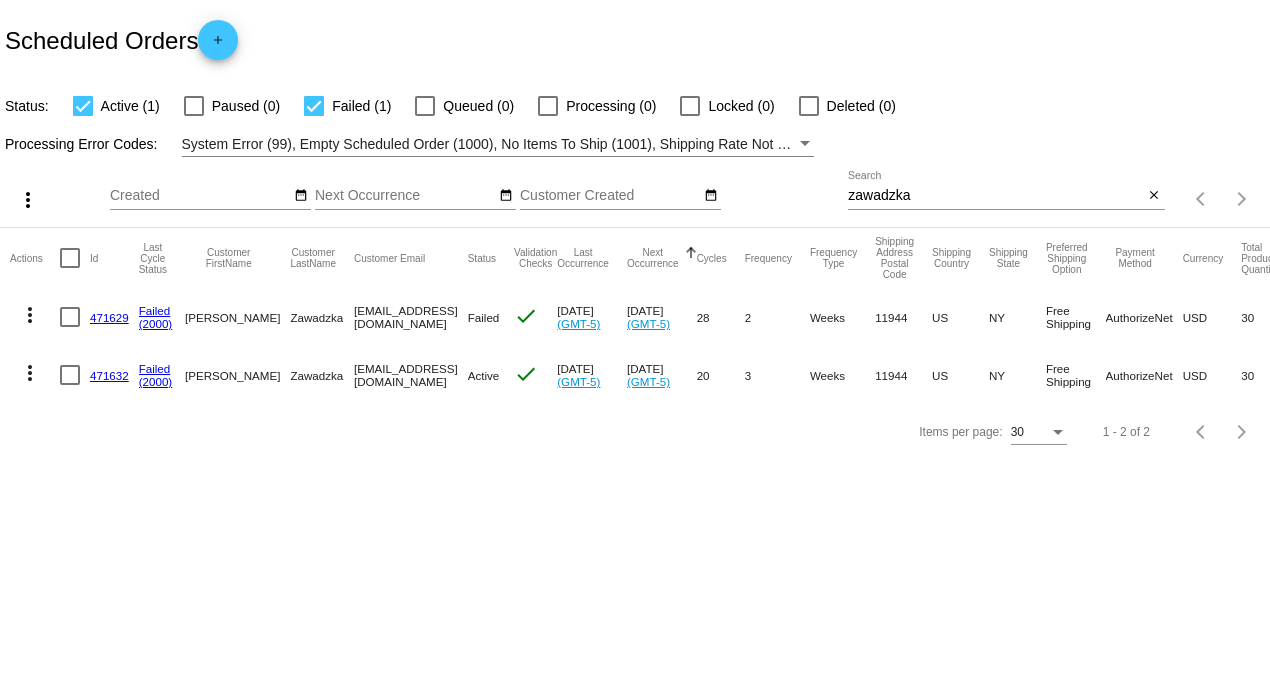 click at bounding box center [314, 106] 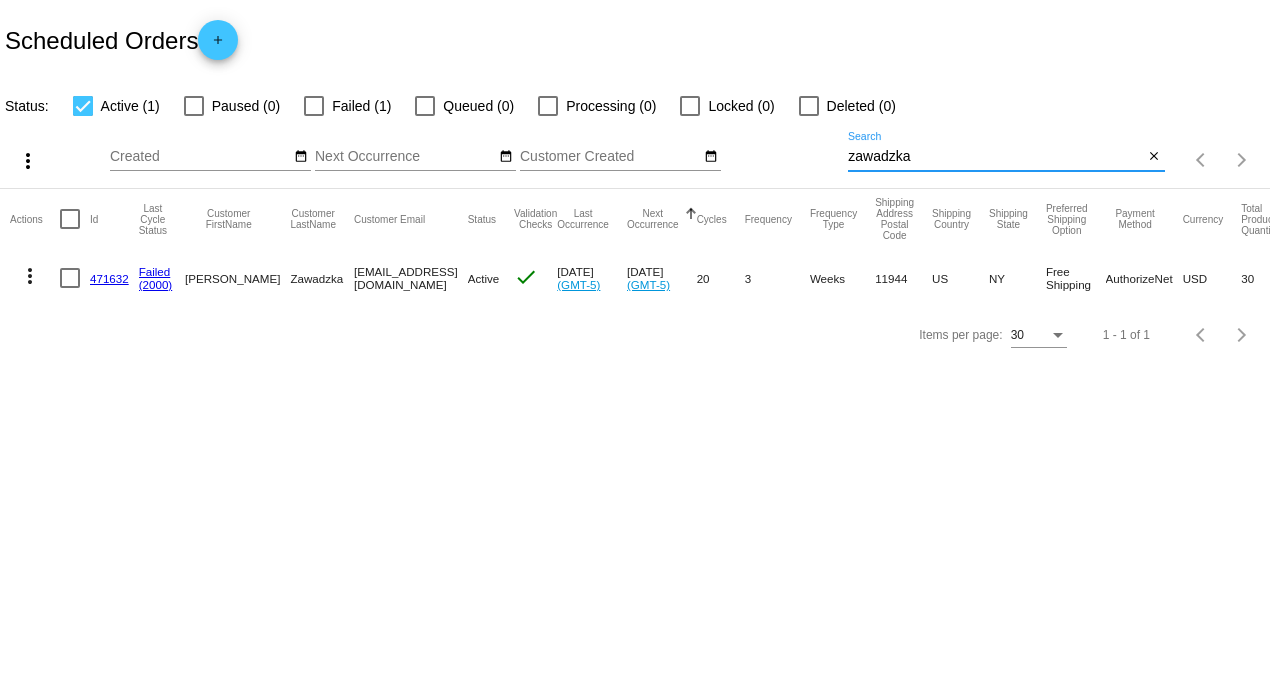 drag, startPoint x: 923, startPoint y: 157, endPoint x: 691, endPoint y: 170, distance: 232.36394 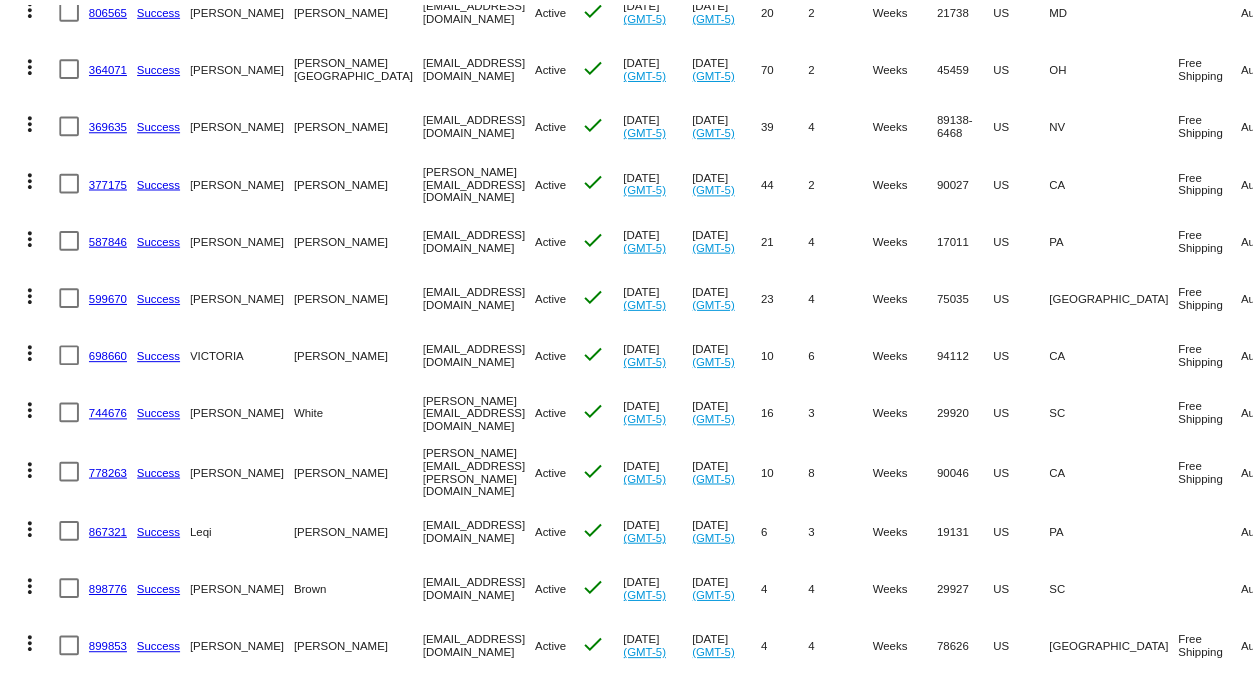 scroll, scrollTop: 0, scrollLeft: 0, axis: both 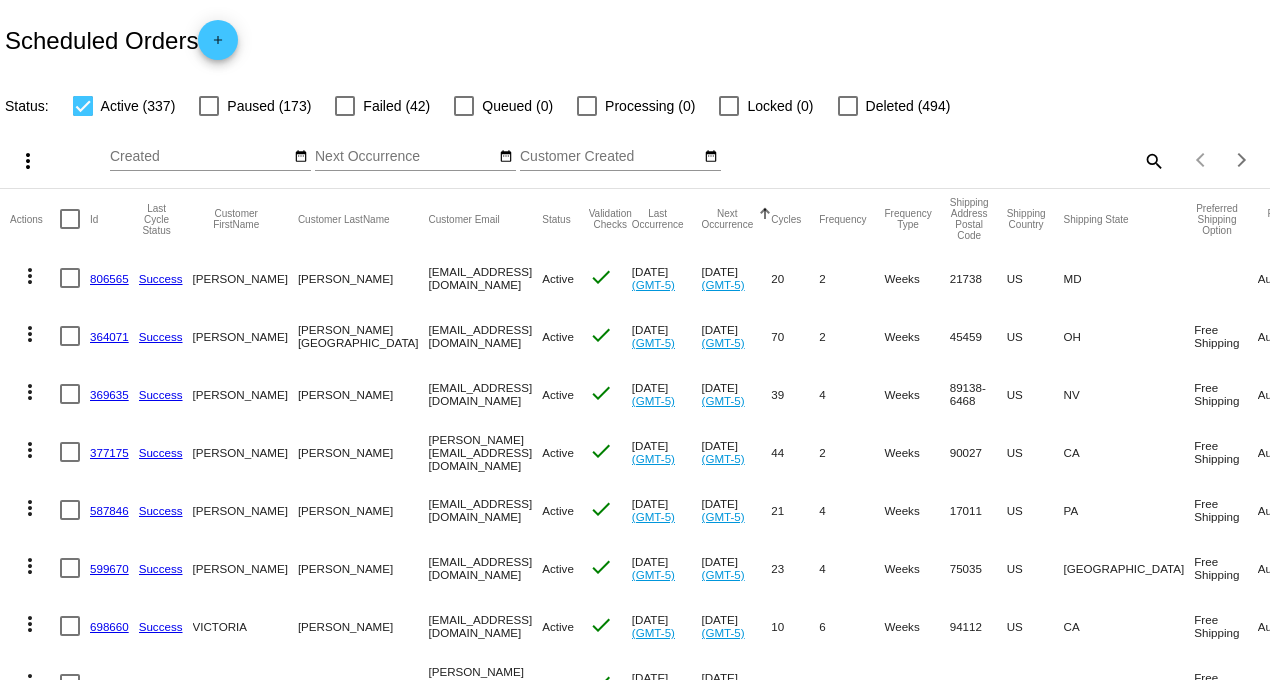 click on "more_vert" at bounding box center [28, 161] 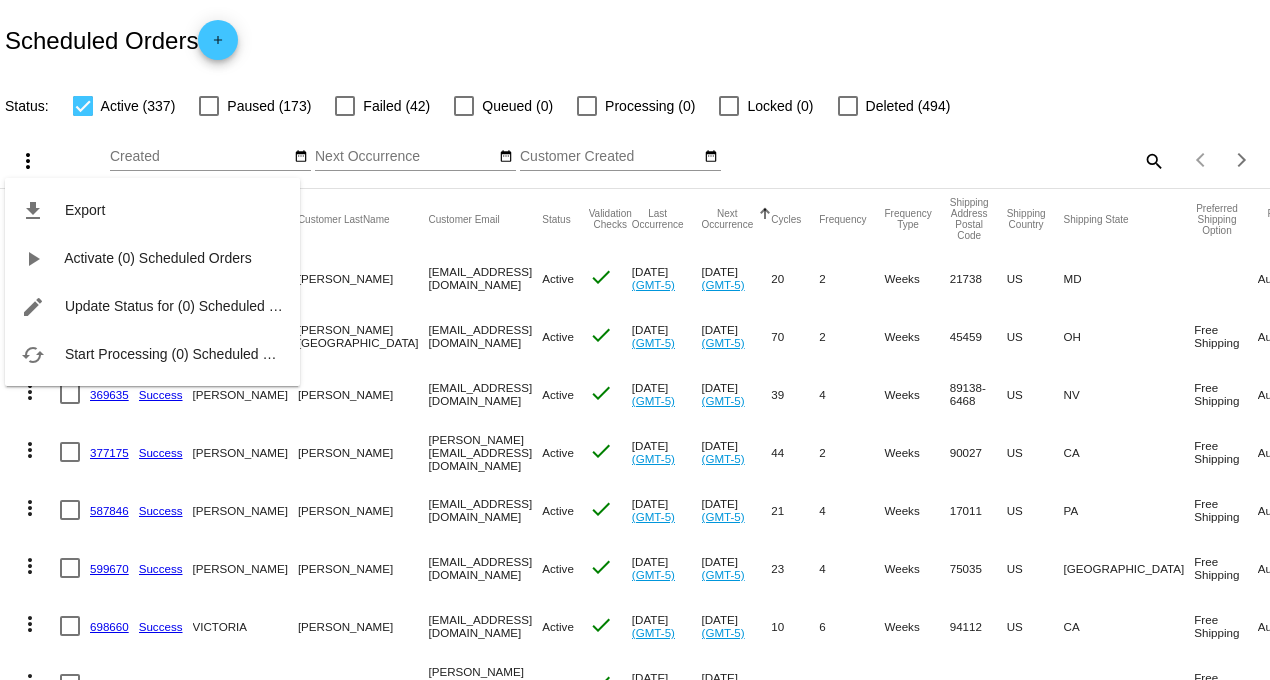 click on "file_download
Export
play_arrow
Activate (0) Scheduled Orders
edit
Update Status for (0) Scheduled Orders
cached
Start Processing (0) Scheduled Orders" at bounding box center [152, 263] 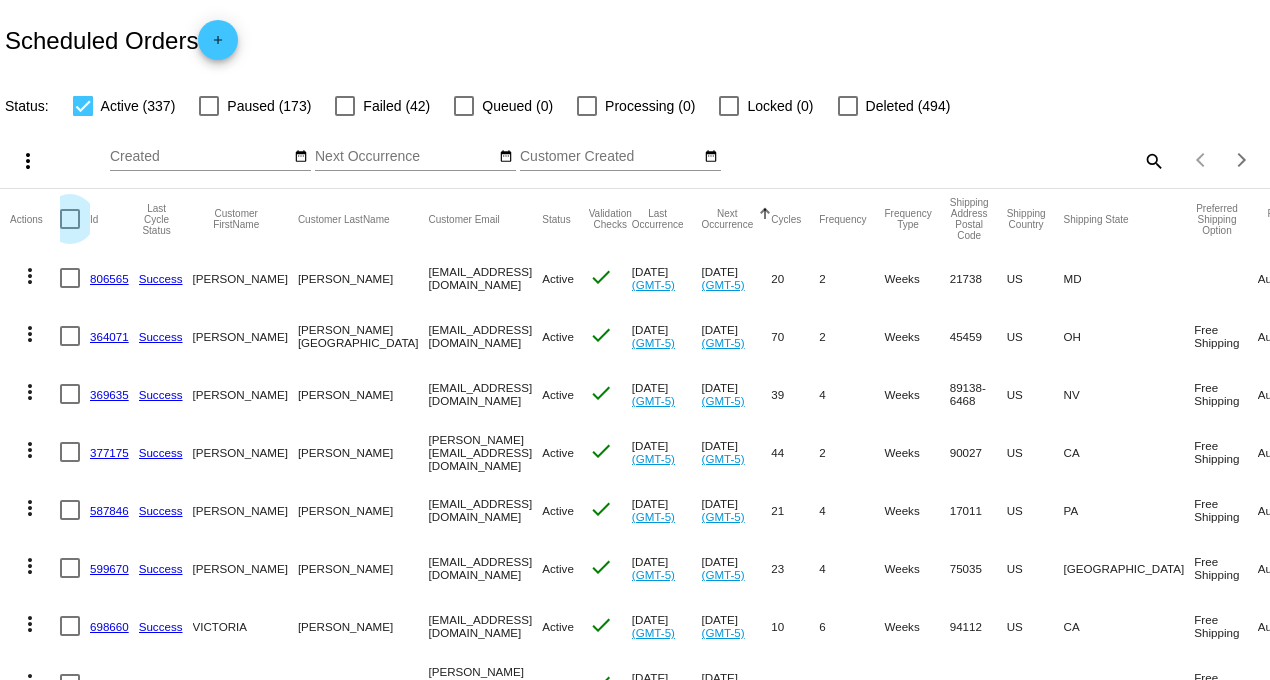 click at bounding box center (70, 219) 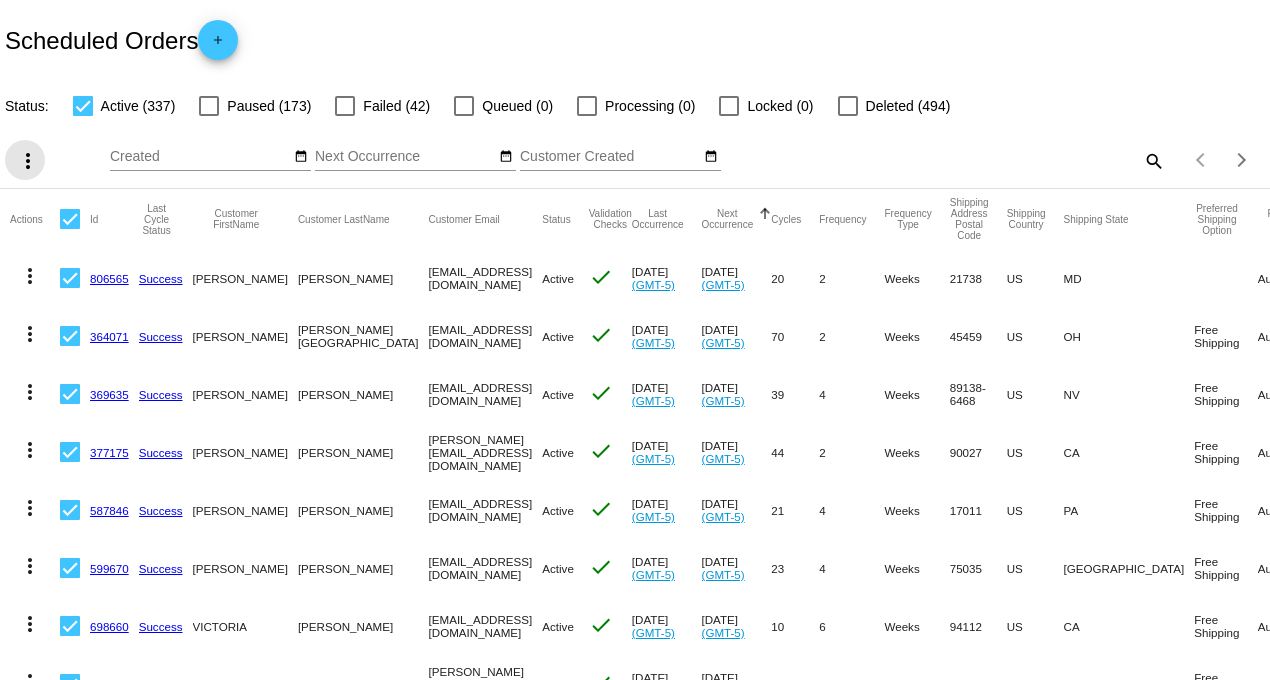 click on "more_vert" at bounding box center (28, 161) 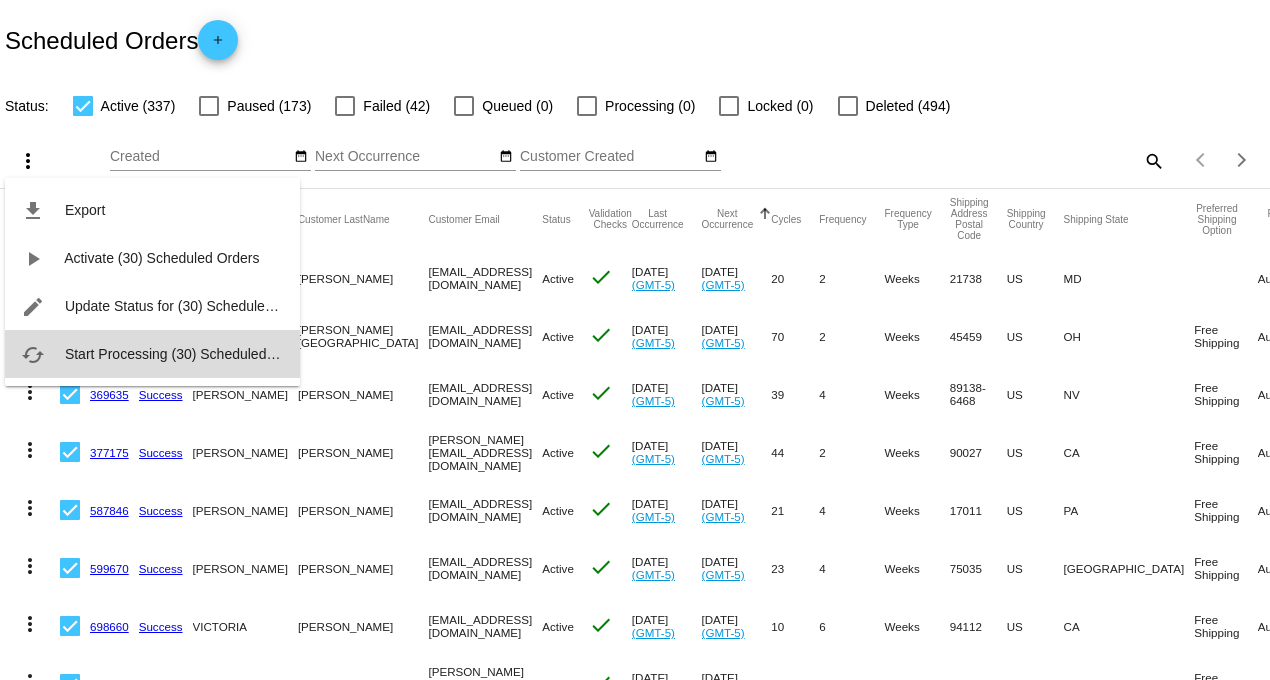 click on "Start Processing (30) Scheduled Orders" at bounding box center [189, 354] 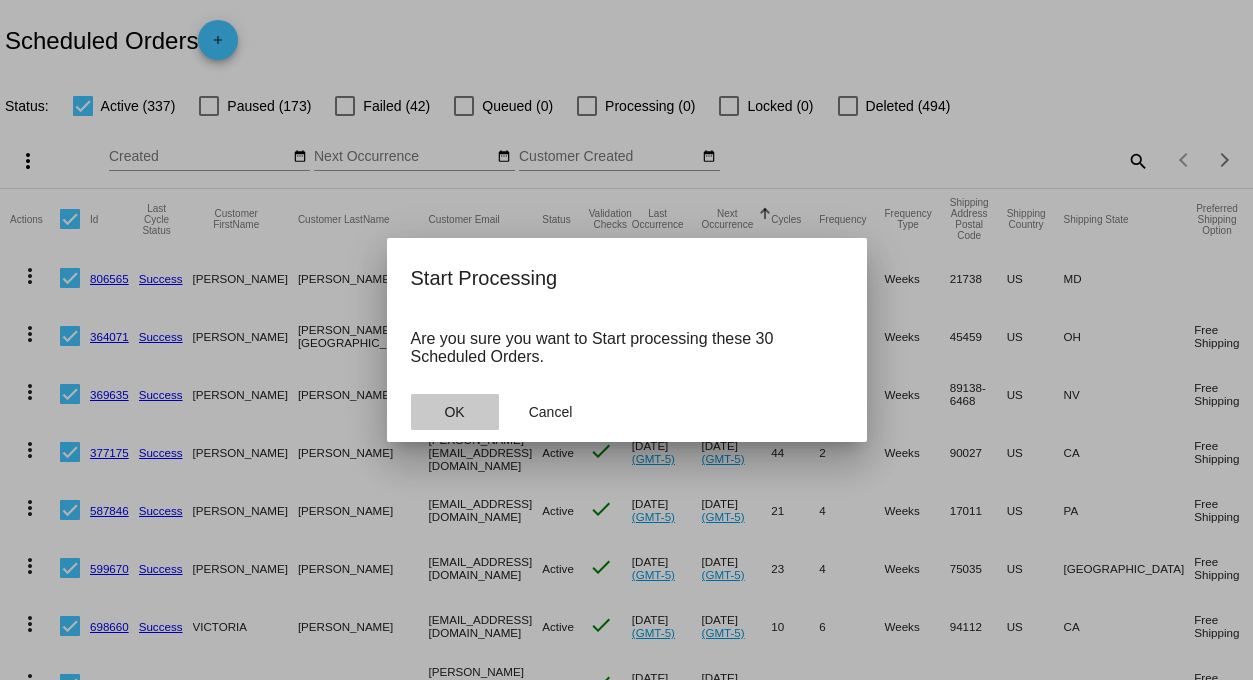 click on "OK" 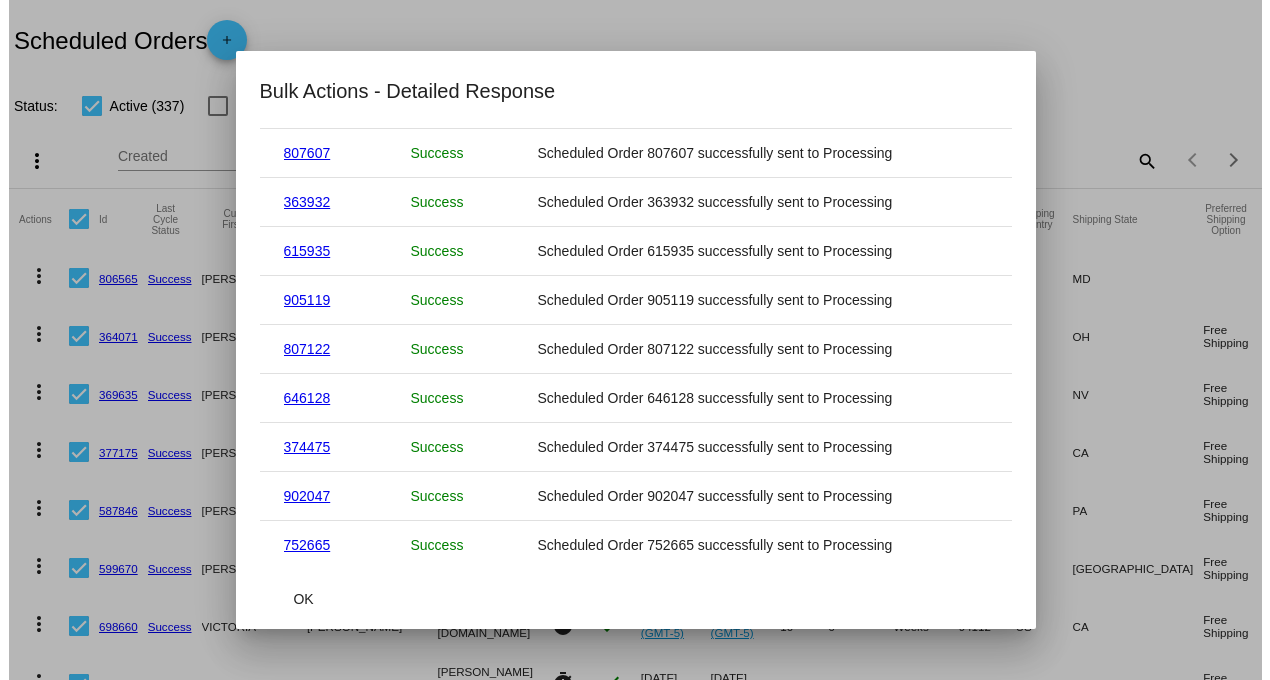 scroll, scrollTop: 1120, scrollLeft: 0, axis: vertical 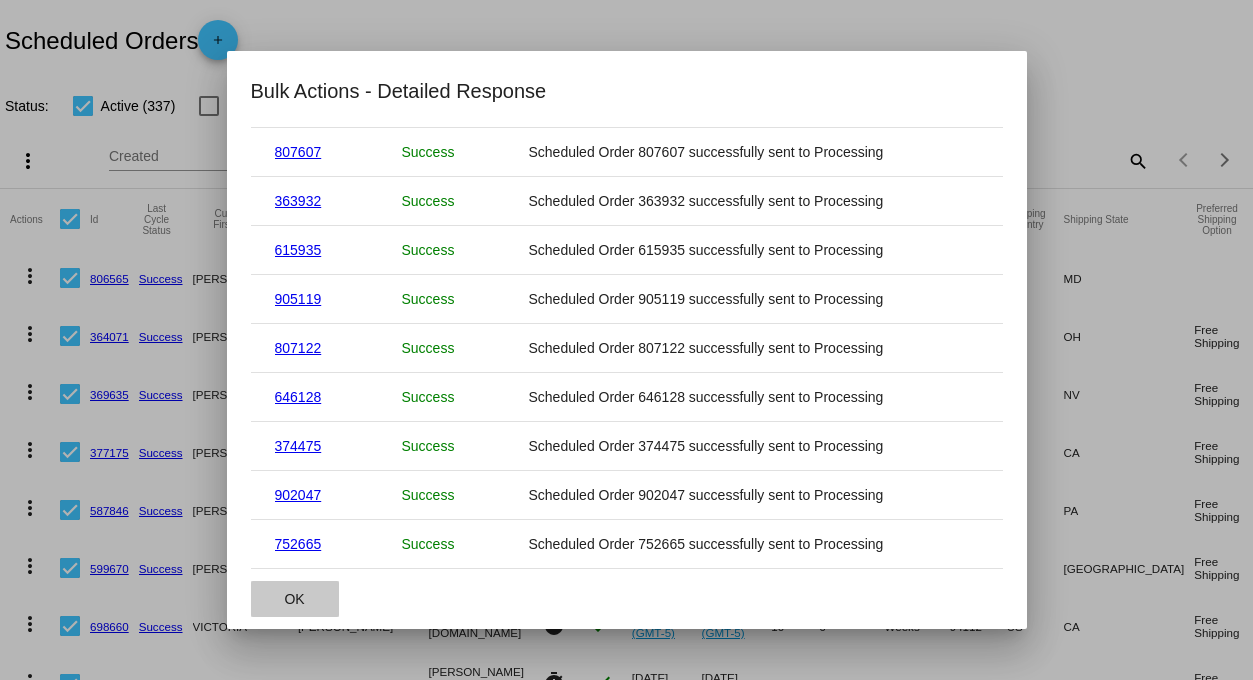 click on "OK" 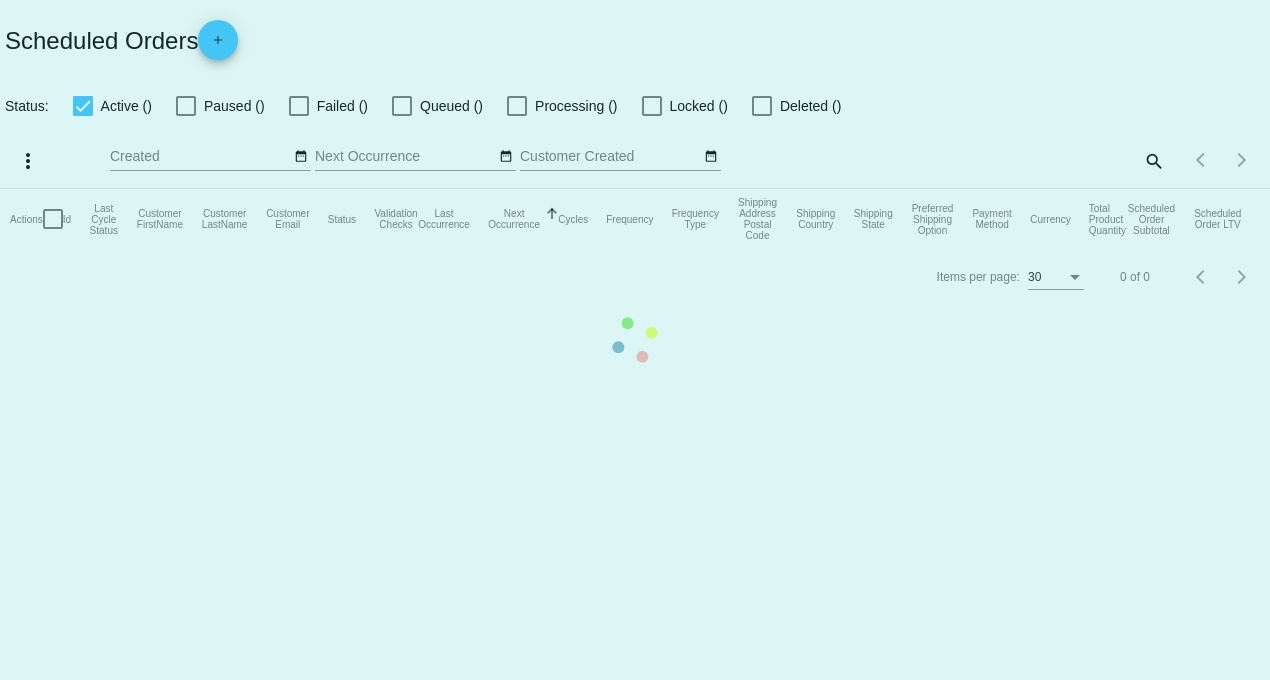 scroll, scrollTop: 0, scrollLeft: 0, axis: both 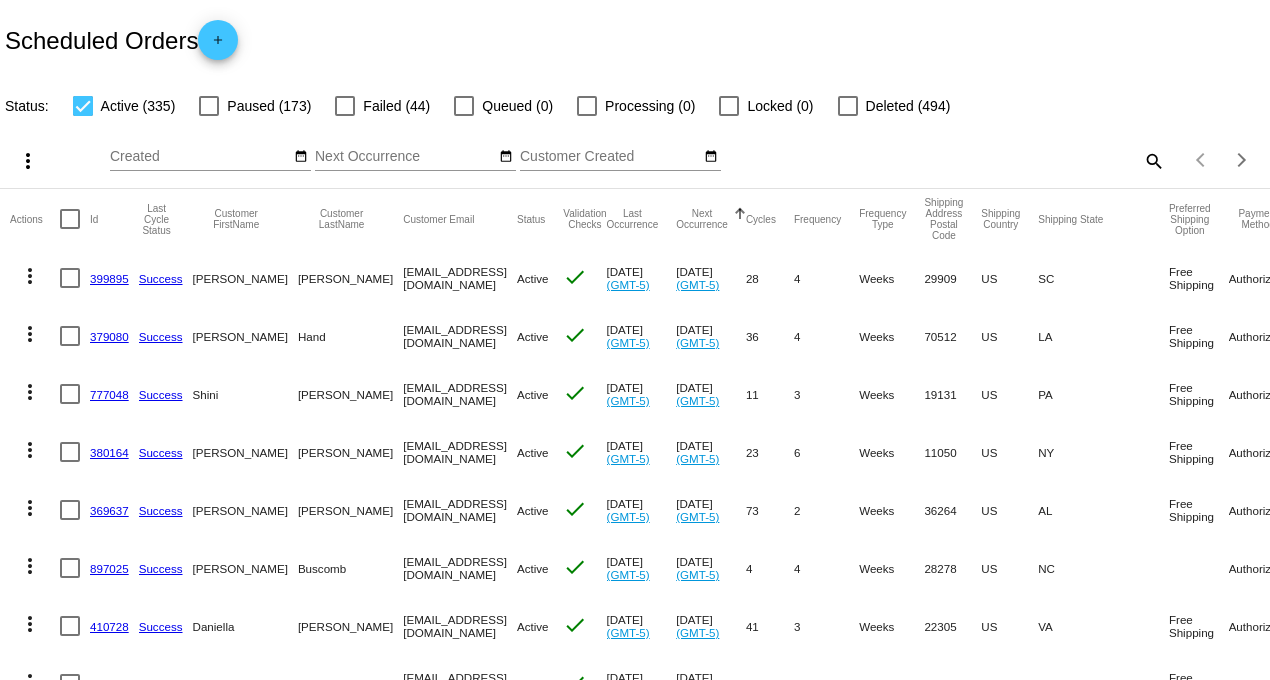 click at bounding box center [70, 219] 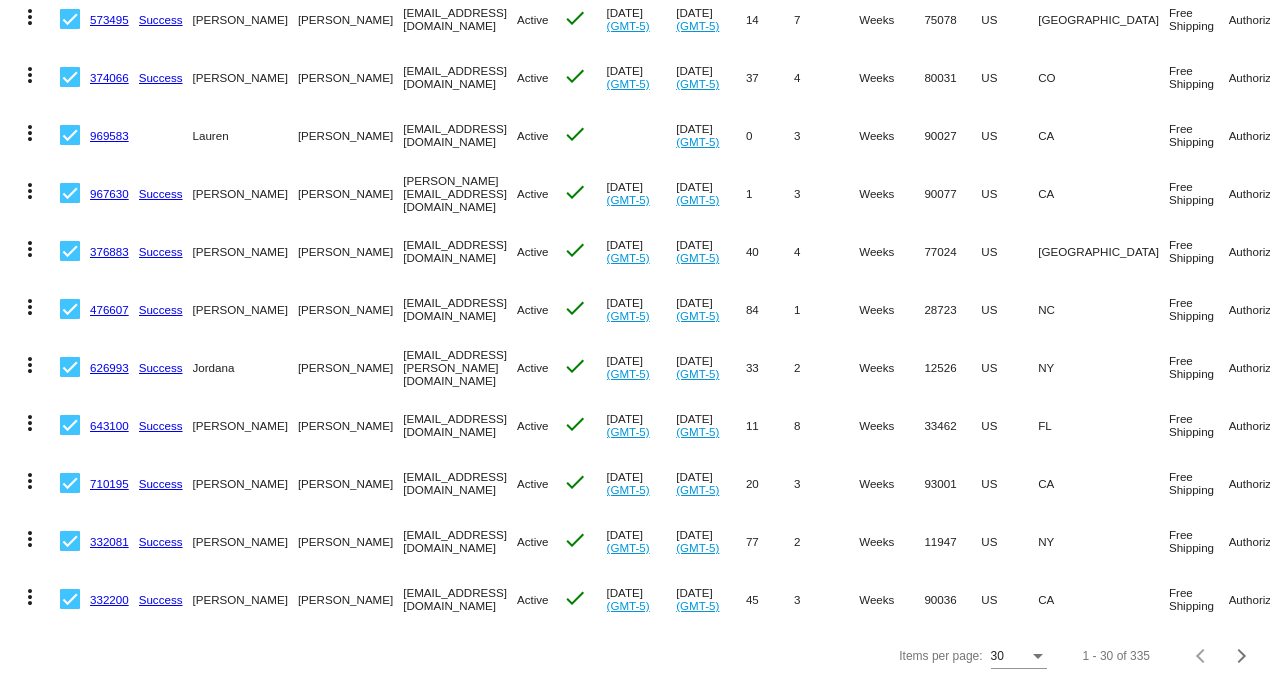 scroll, scrollTop: 1382, scrollLeft: 0, axis: vertical 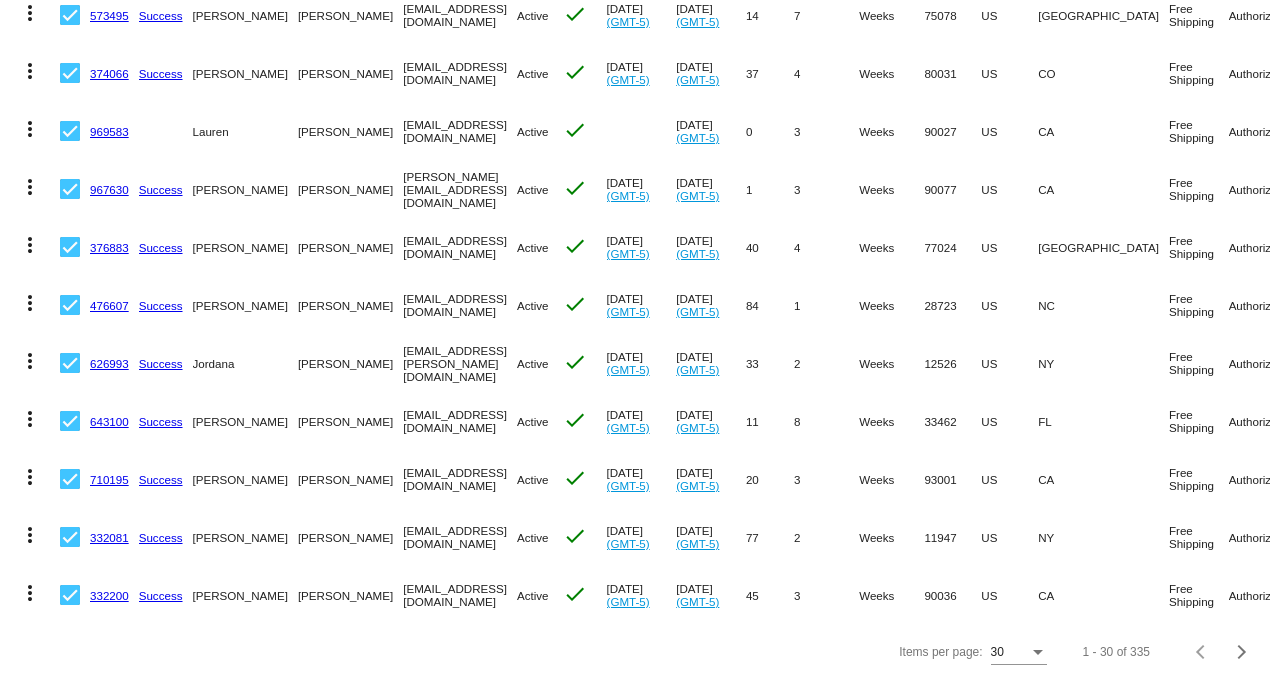 click at bounding box center (70, 595) 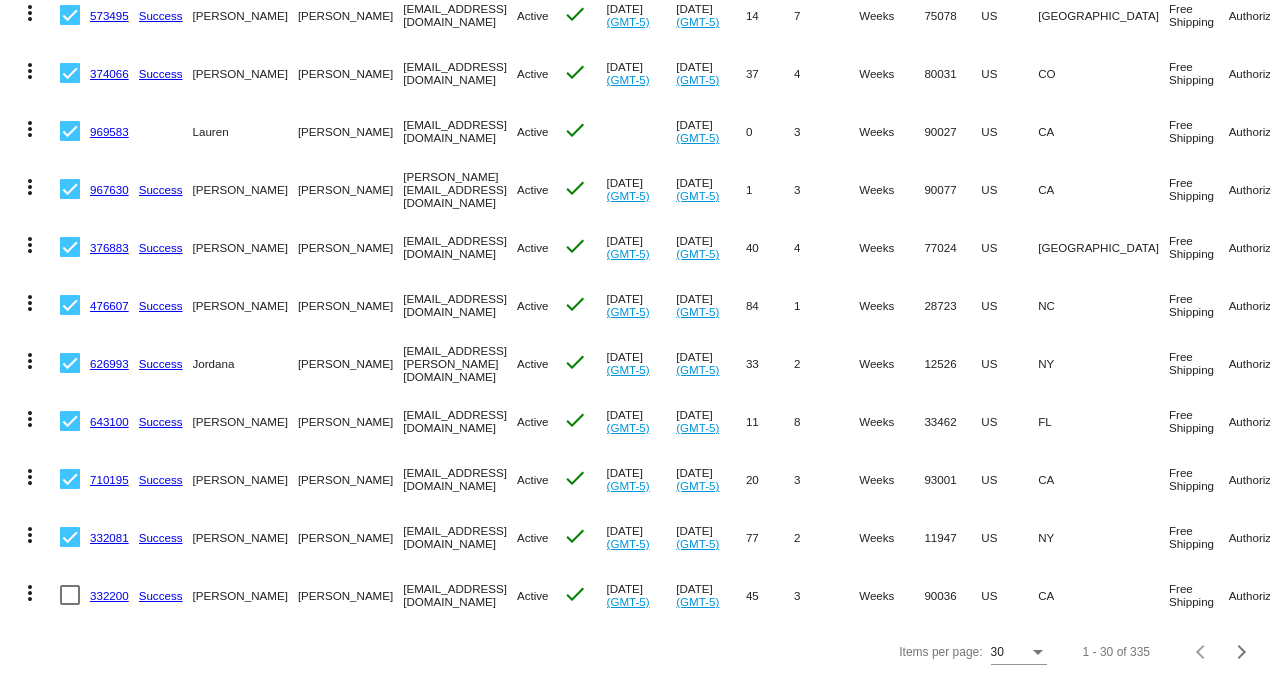 click at bounding box center [70, 537] 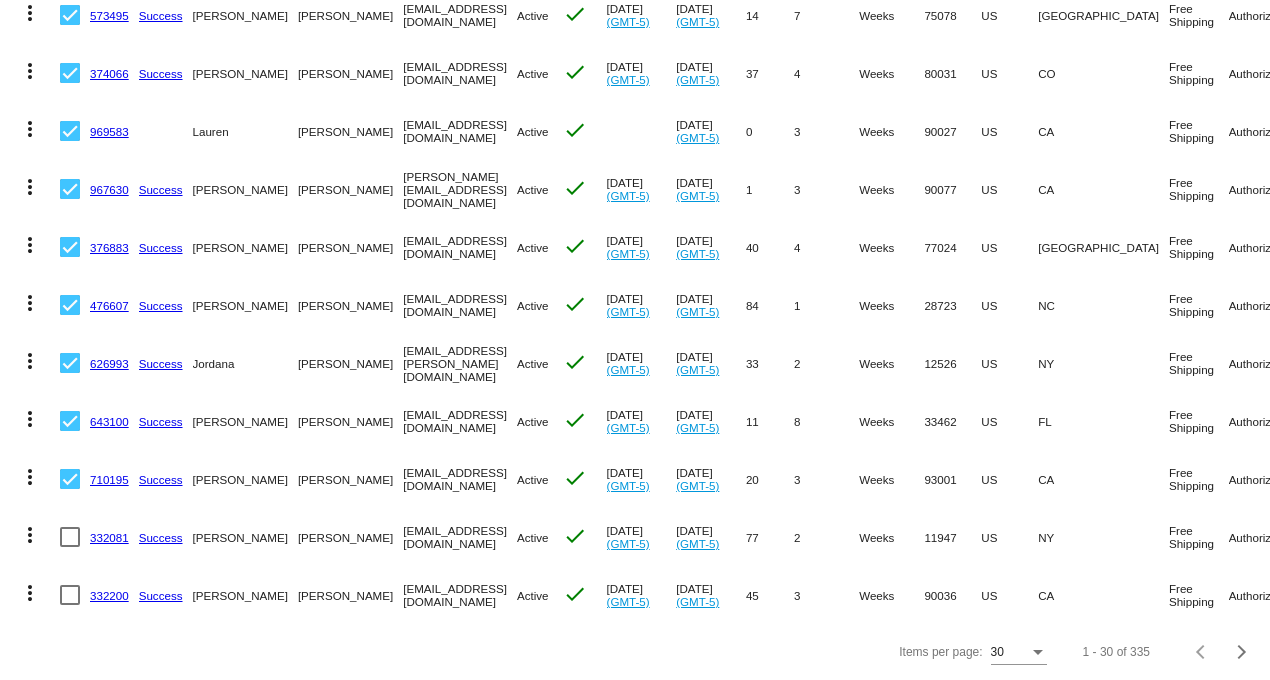 click at bounding box center (70, 479) 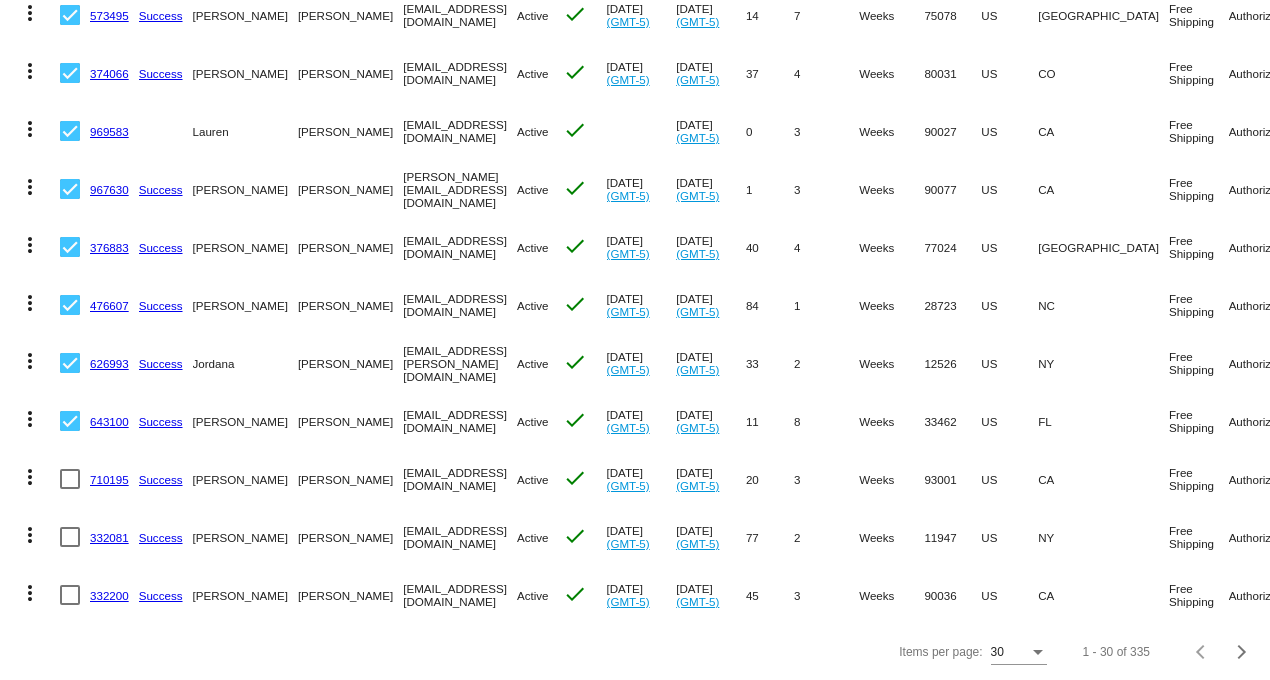 click at bounding box center [70, 421] 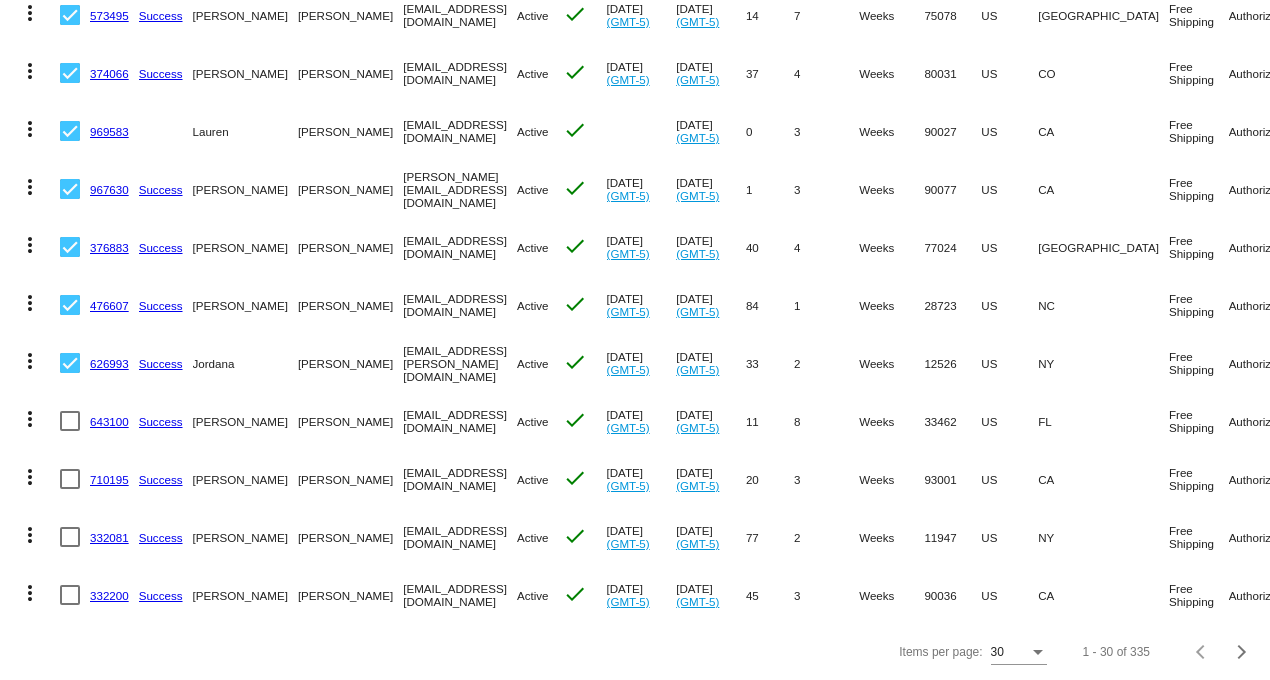click at bounding box center (70, 363) 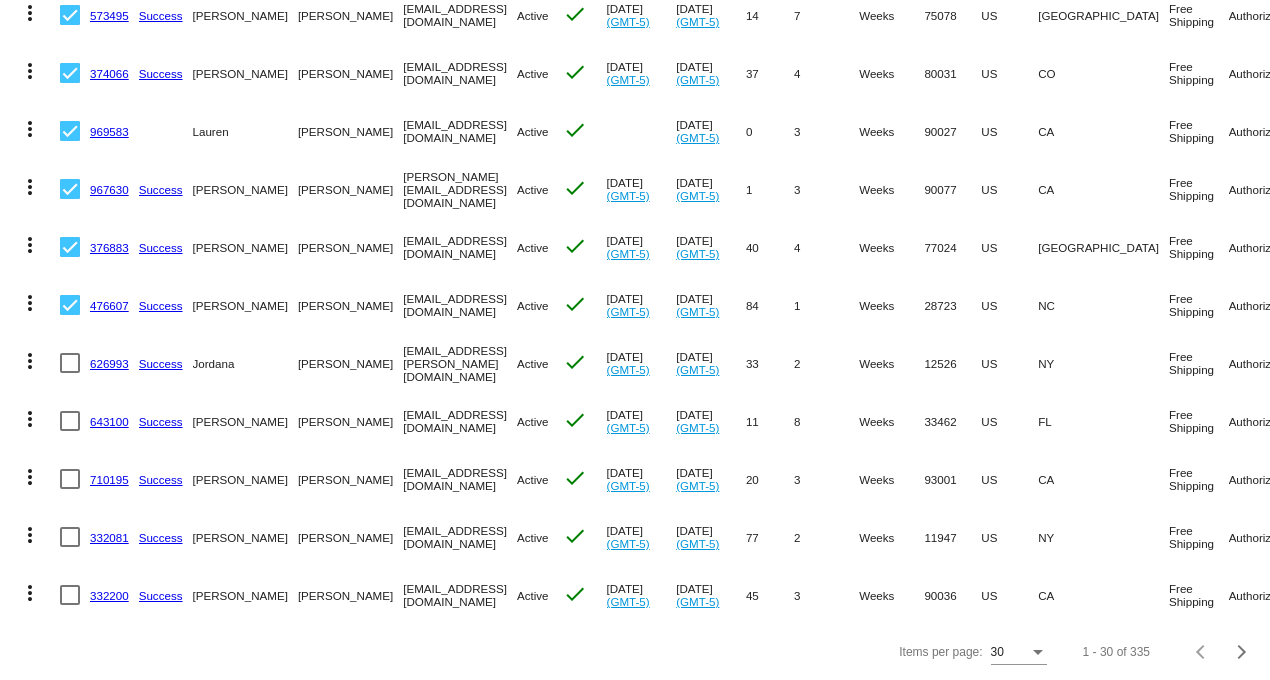 click at bounding box center (70, 305) 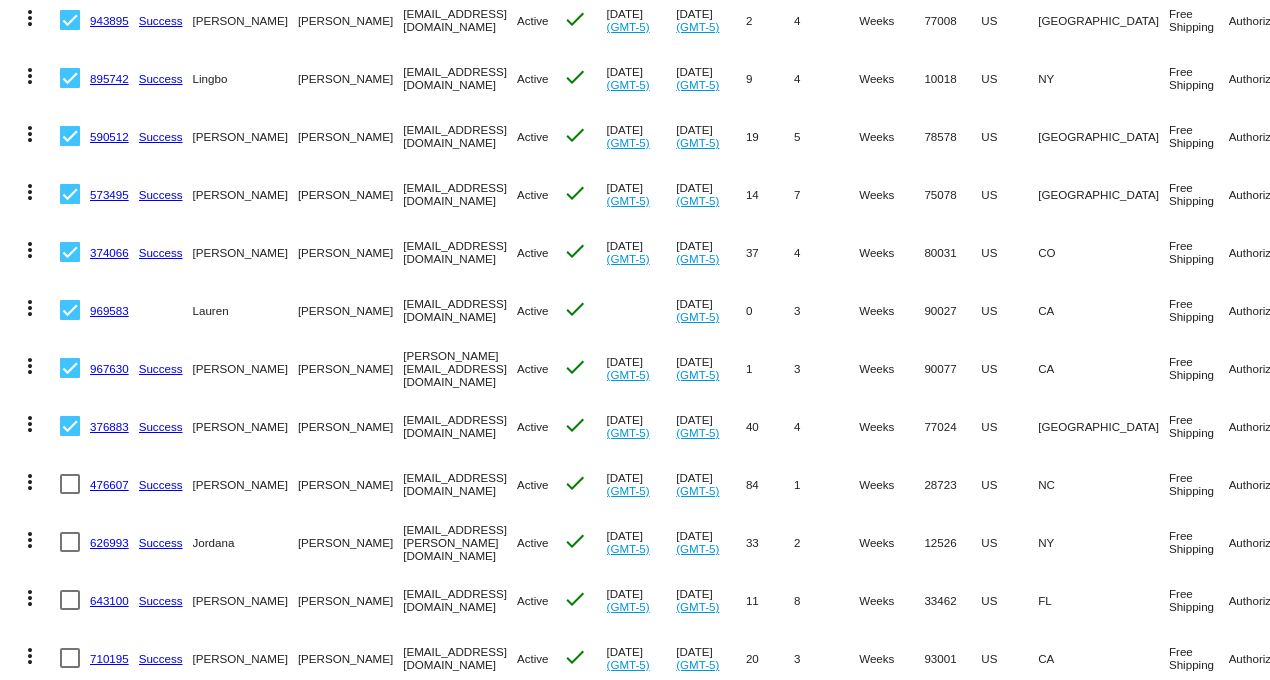 scroll, scrollTop: 1160, scrollLeft: 0, axis: vertical 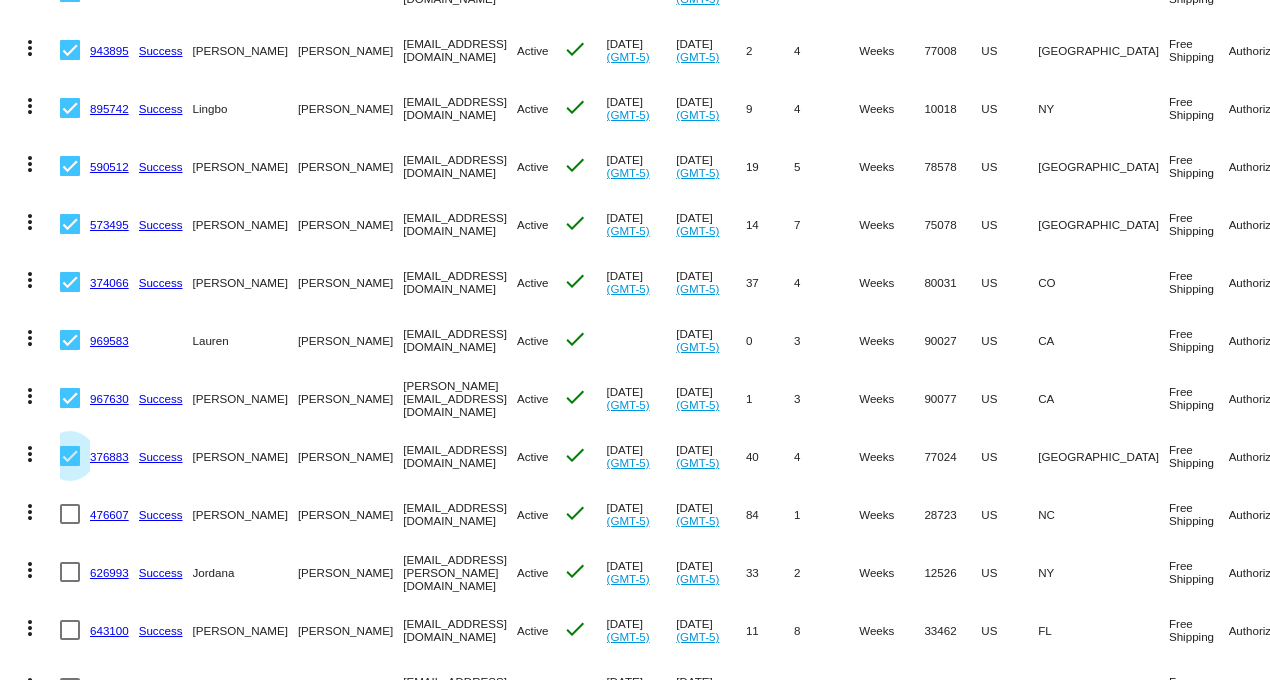 click at bounding box center [70, 456] 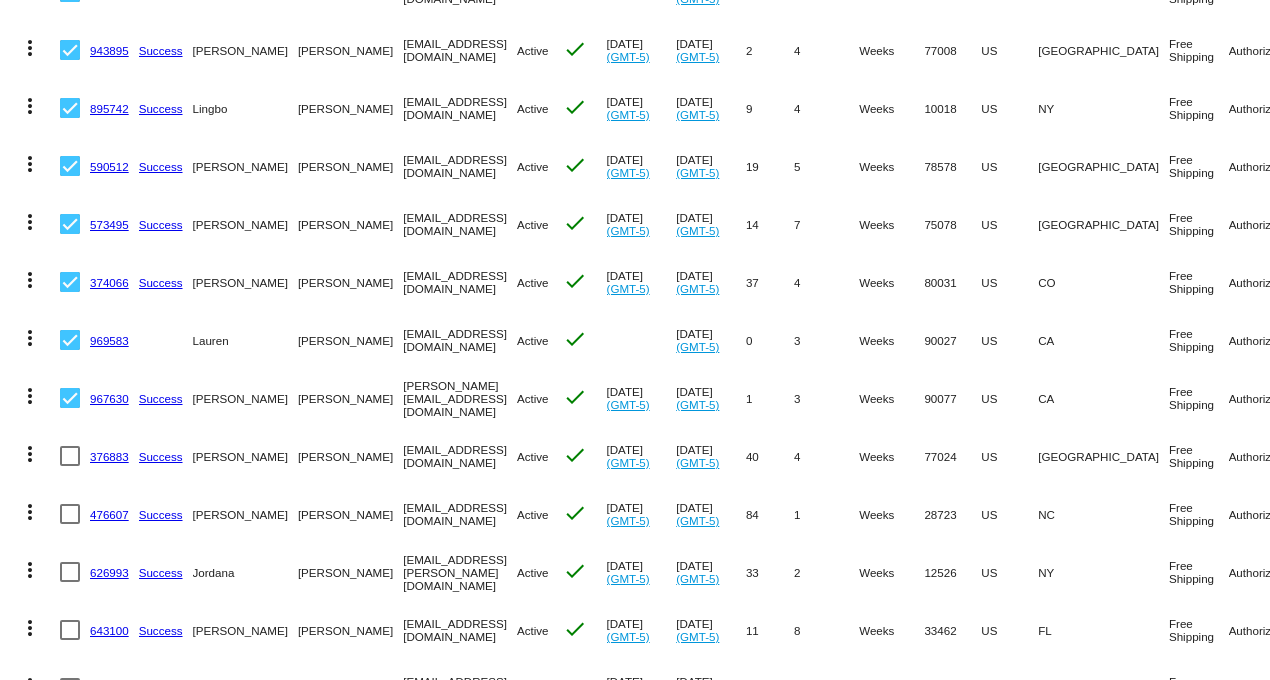 click at bounding box center (70, 398) 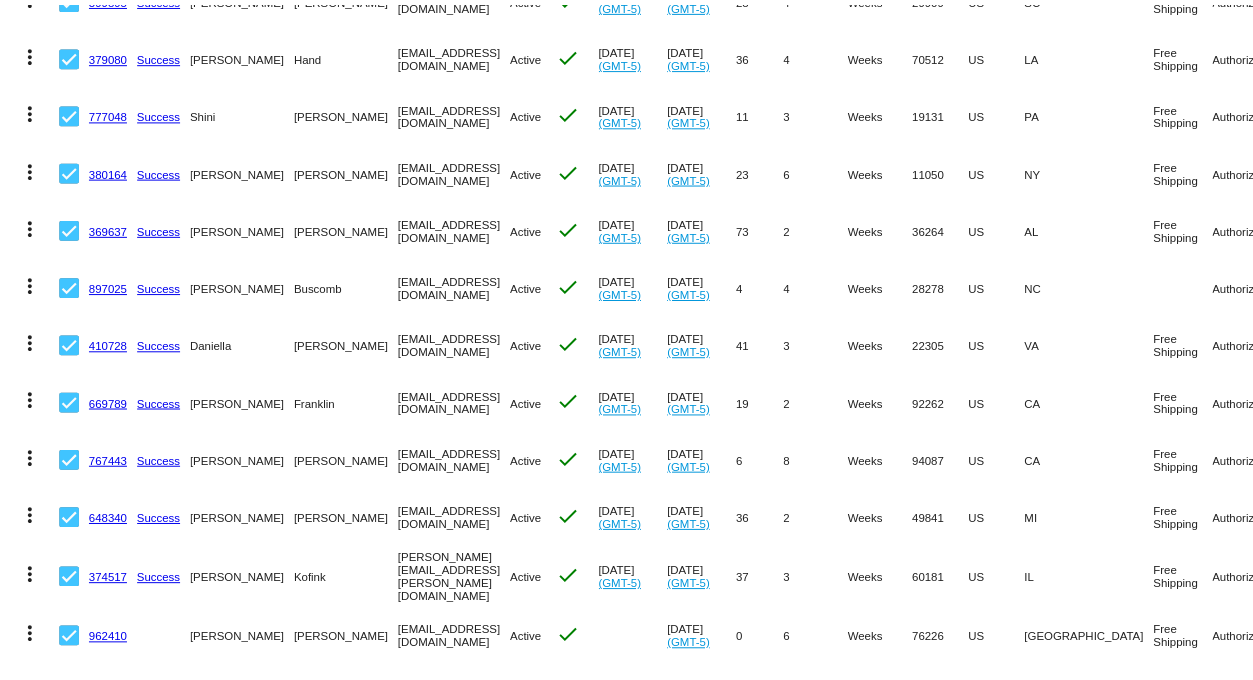 scroll, scrollTop: 0, scrollLeft: 0, axis: both 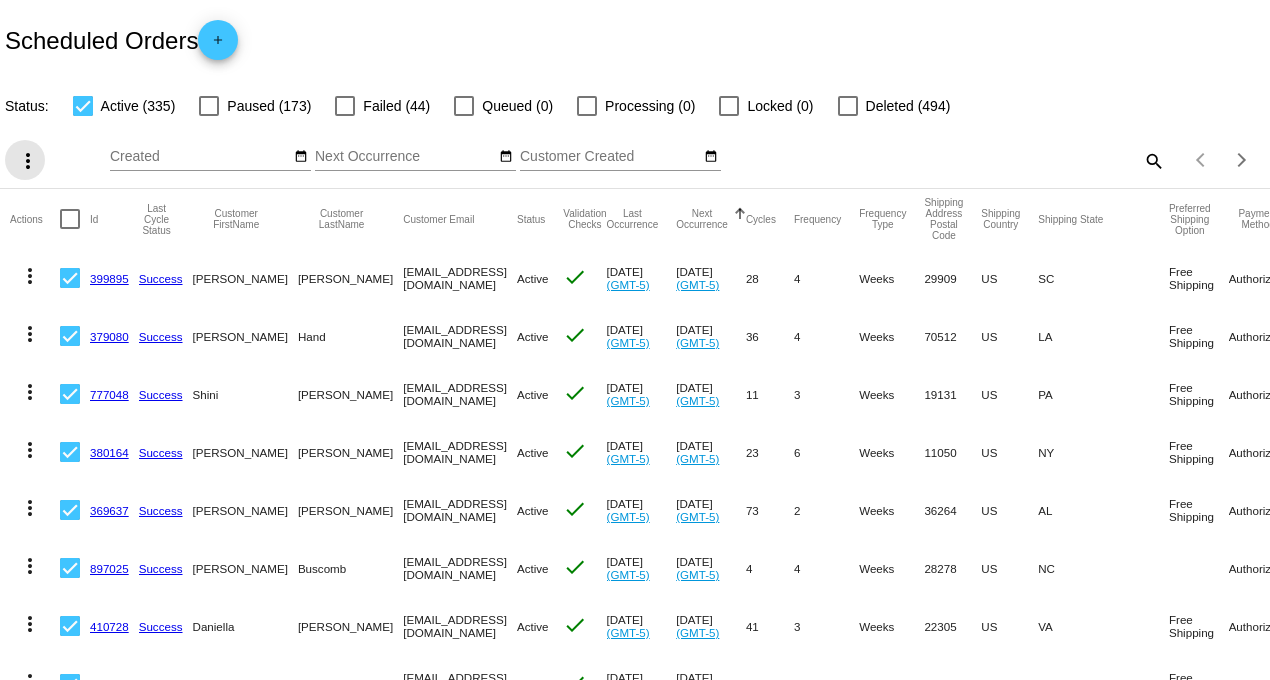 click on "more_vert" at bounding box center (28, 161) 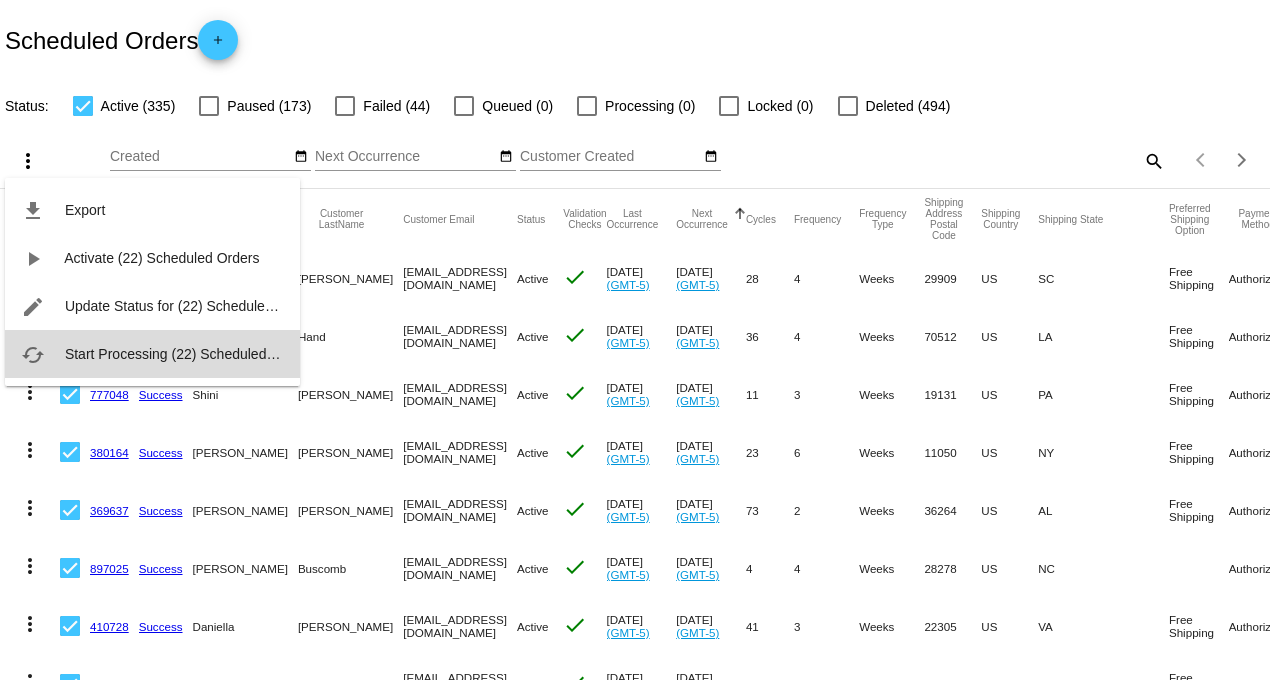 click on "Start Processing (22) Scheduled Orders" at bounding box center [189, 354] 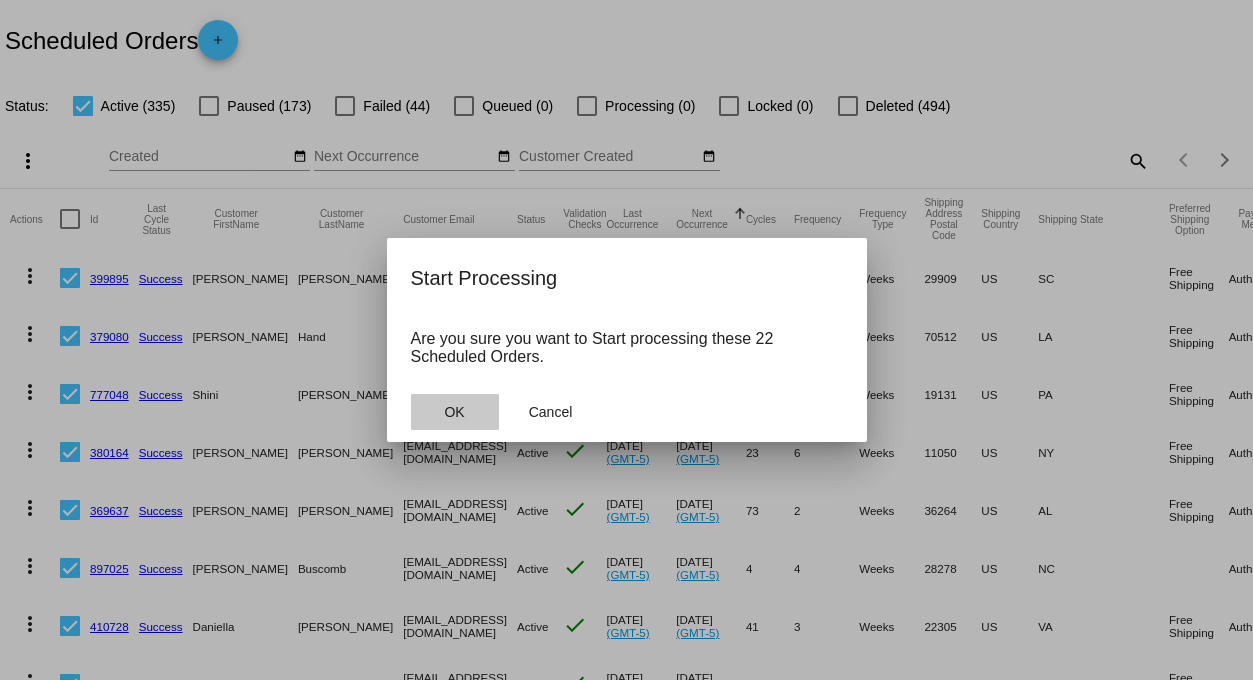 click on "OK" 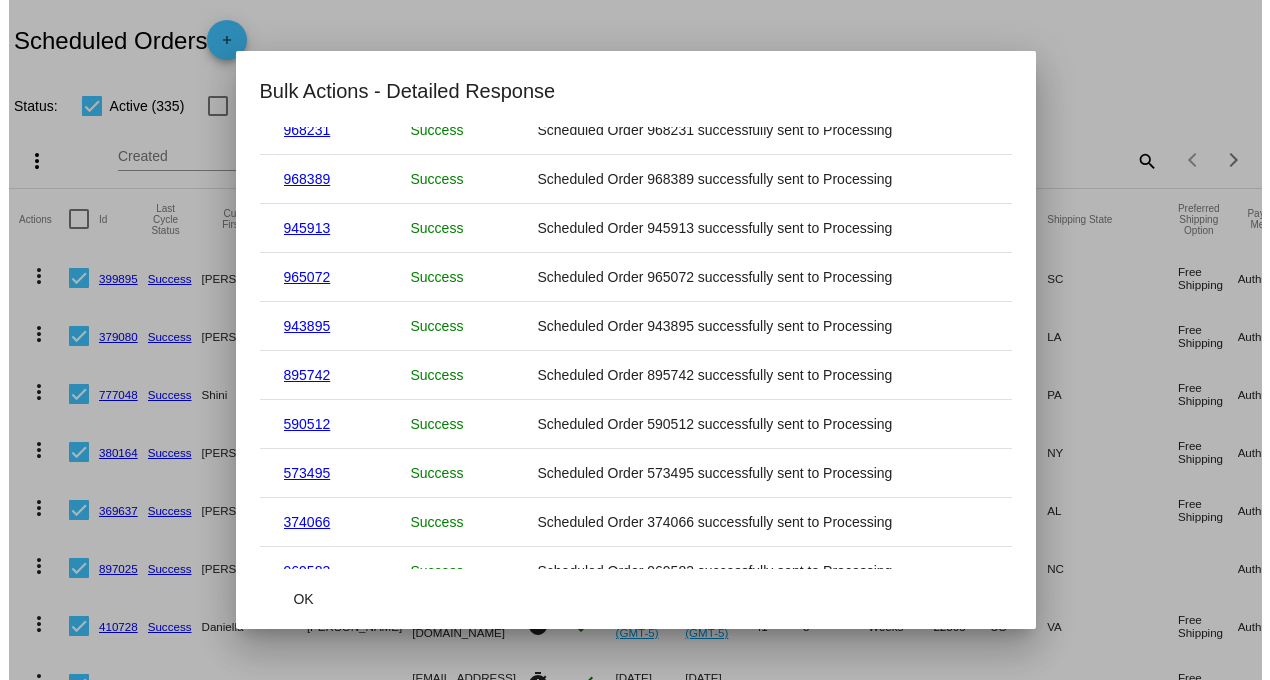 scroll, scrollTop: 727, scrollLeft: 0, axis: vertical 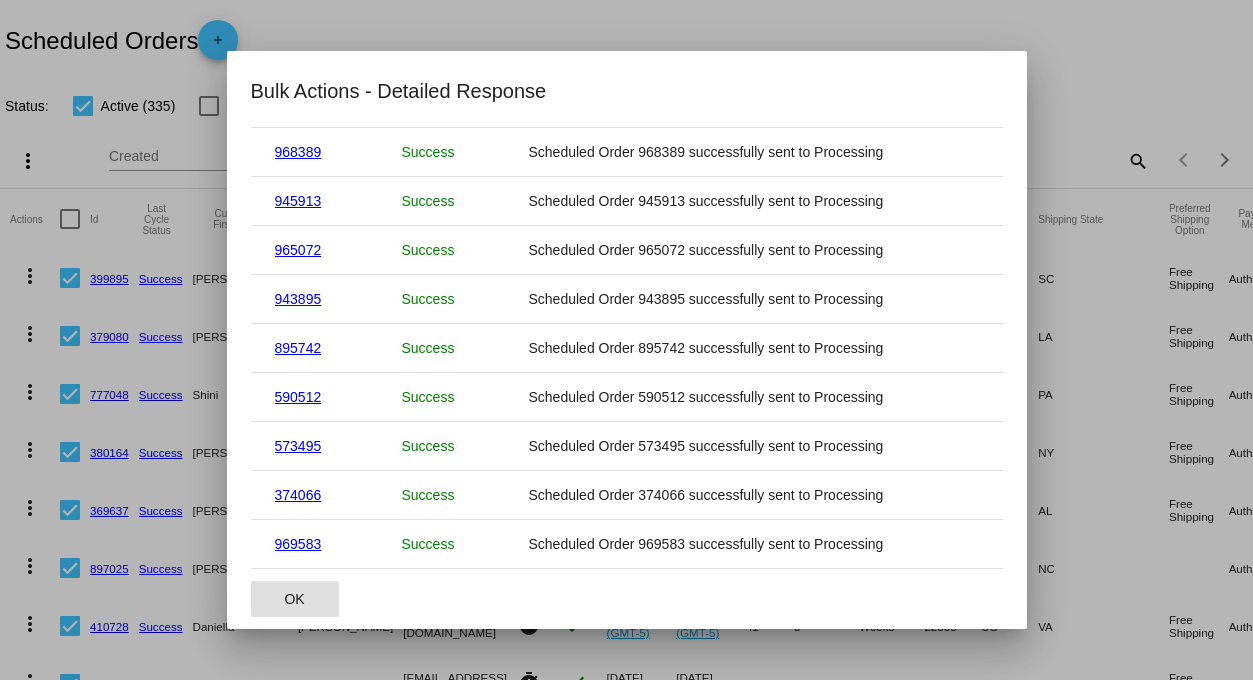 click on "OK" 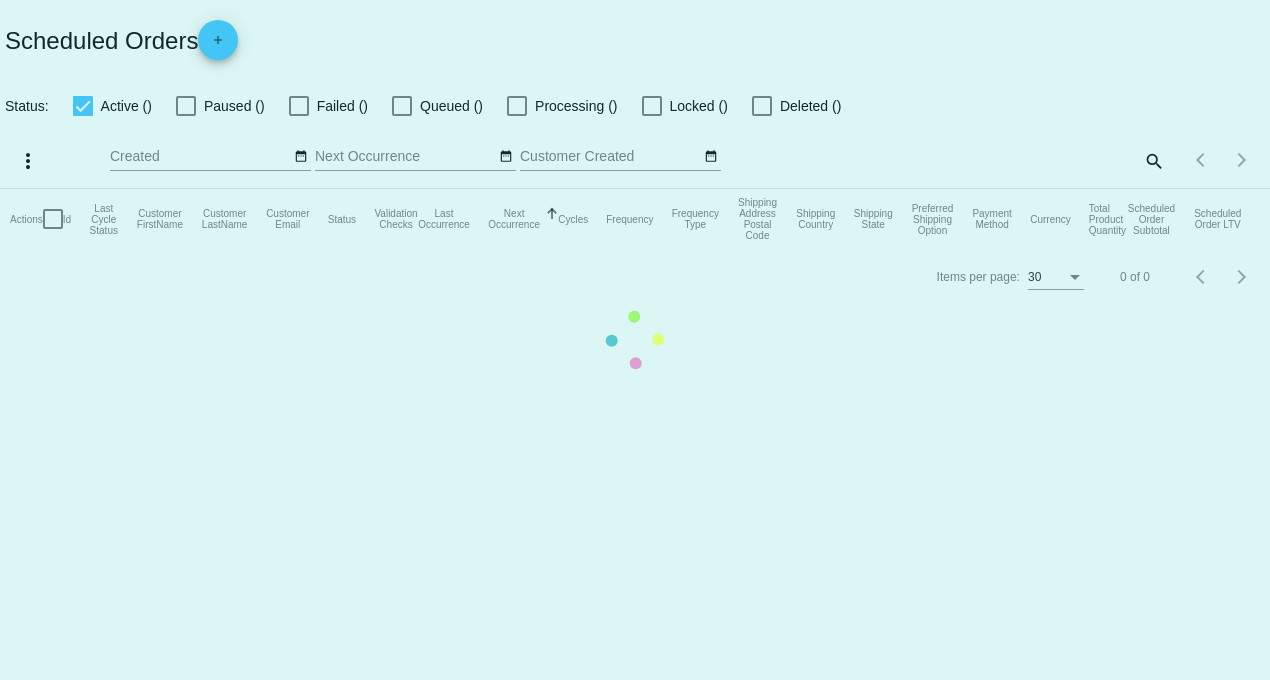 scroll, scrollTop: 0, scrollLeft: 0, axis: both 